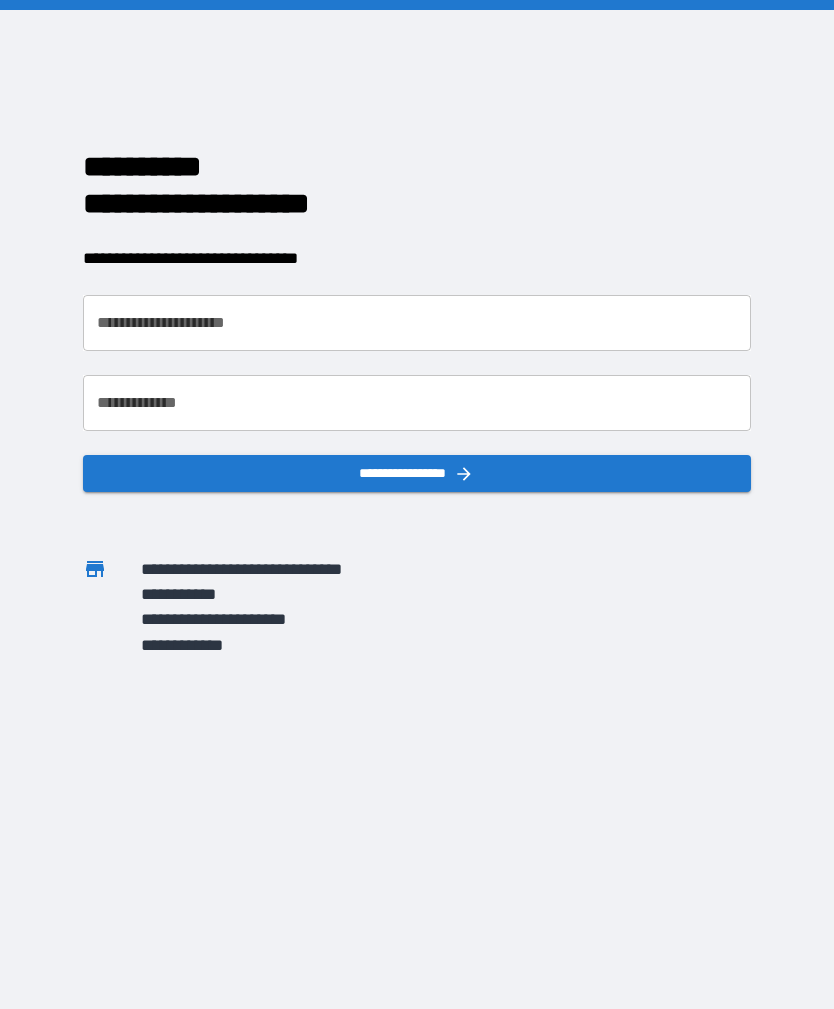 scroll, scrollTop: 0, scrollLeft: 0, axis: both 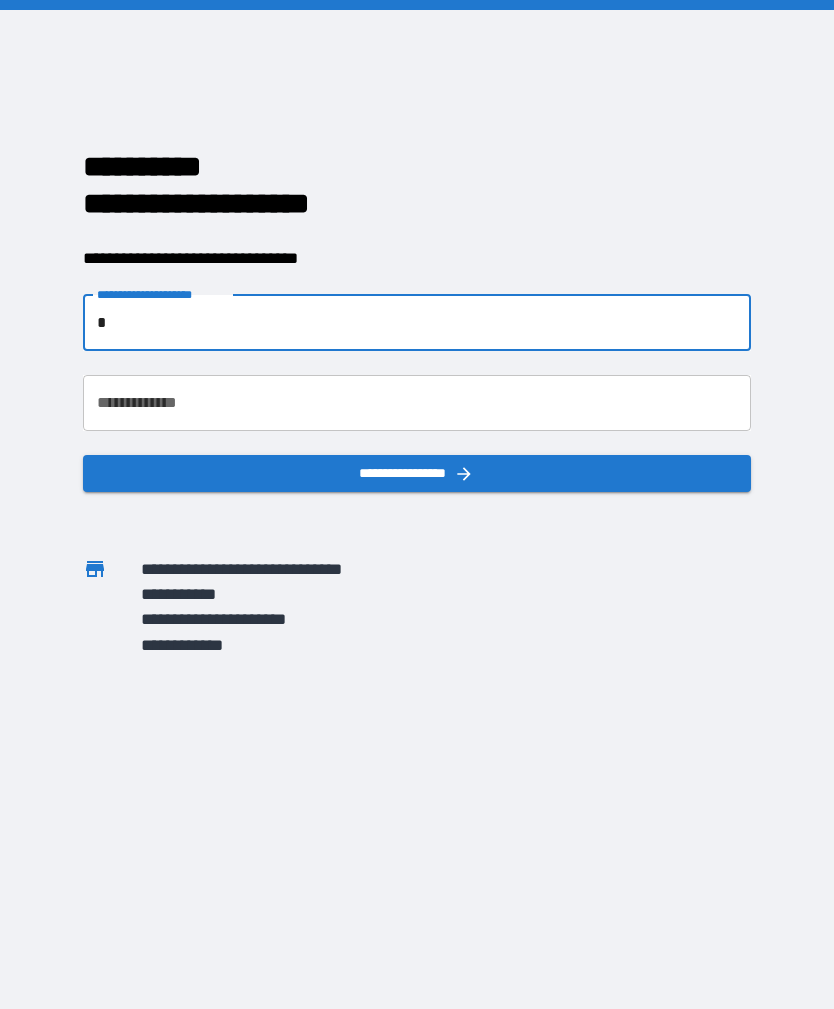 type on "*" 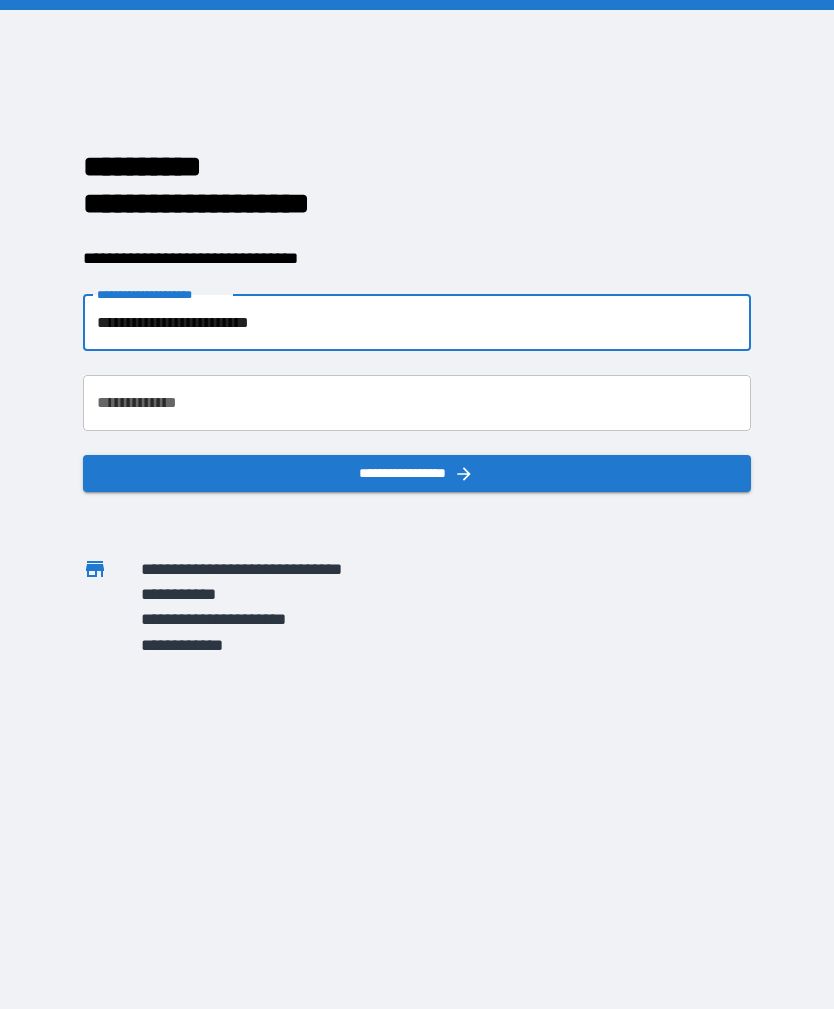 type on "**********" 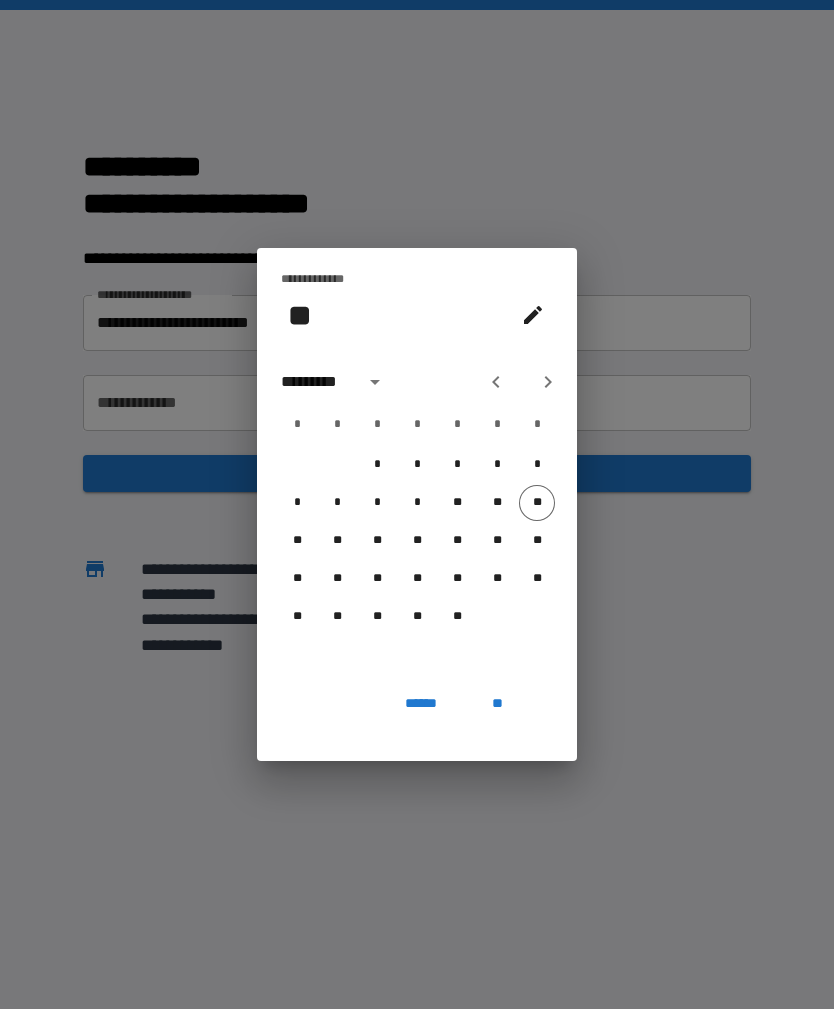 click 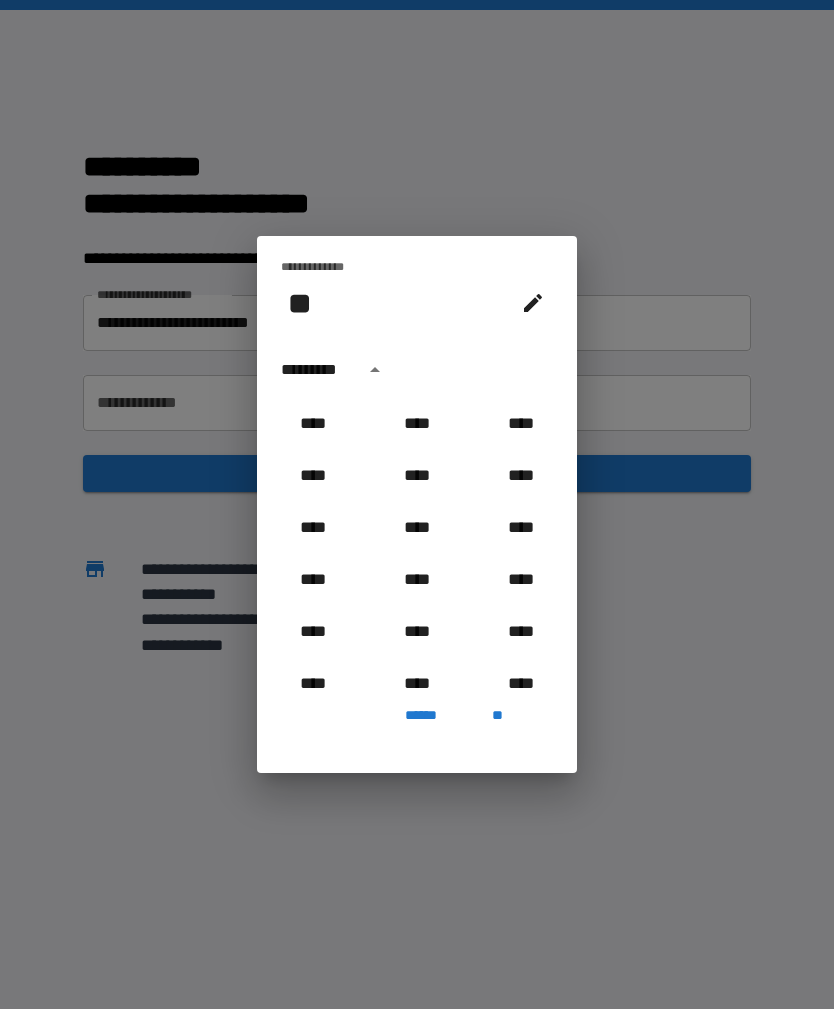 scroll, scrollTop: 885, scrollLeft: 0, axis: vertical 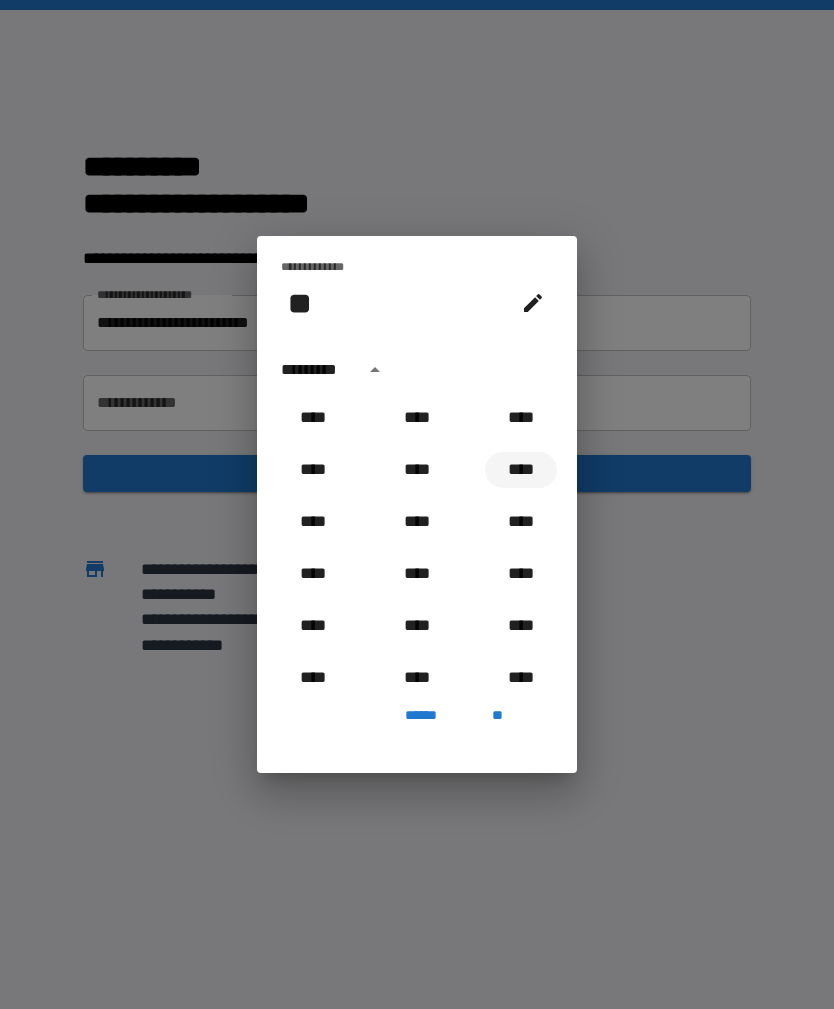click on "****" at bounding box center [521, 470] 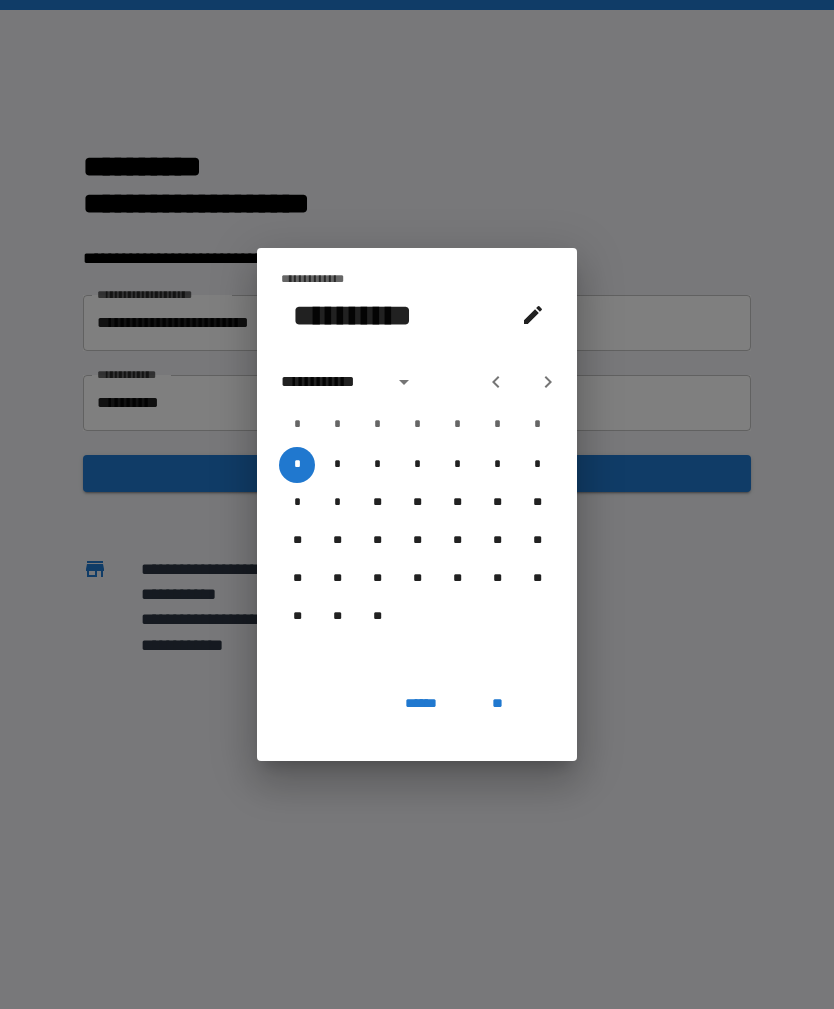 click 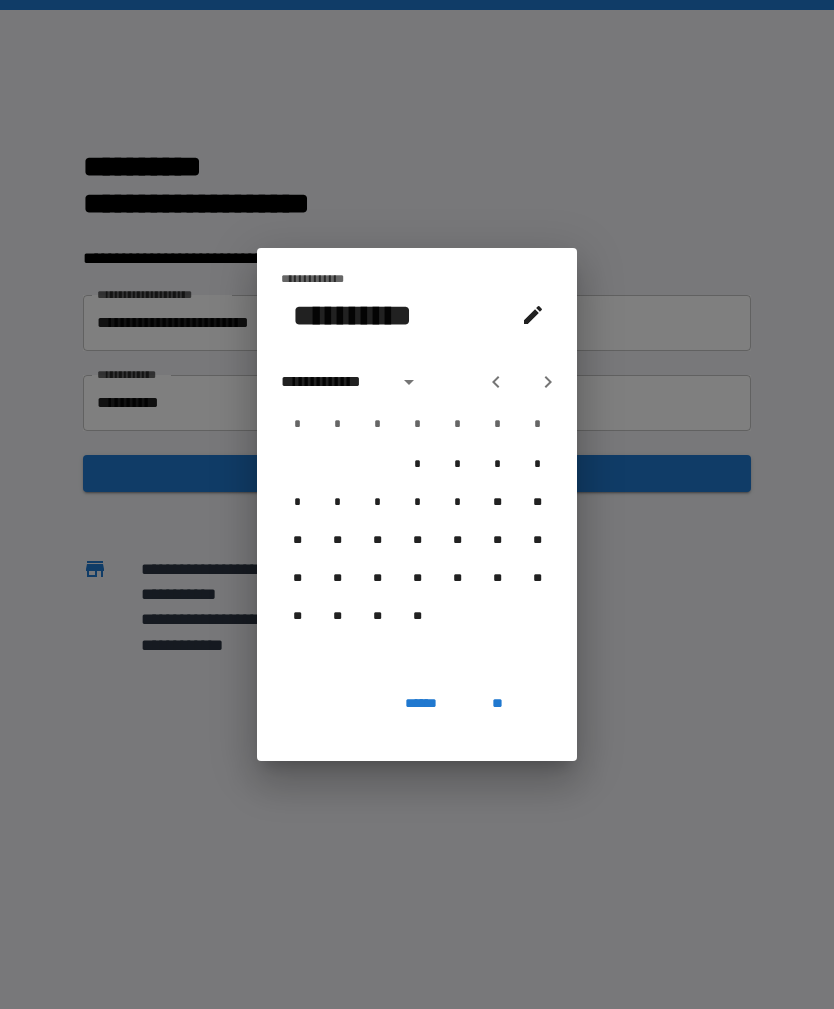 click 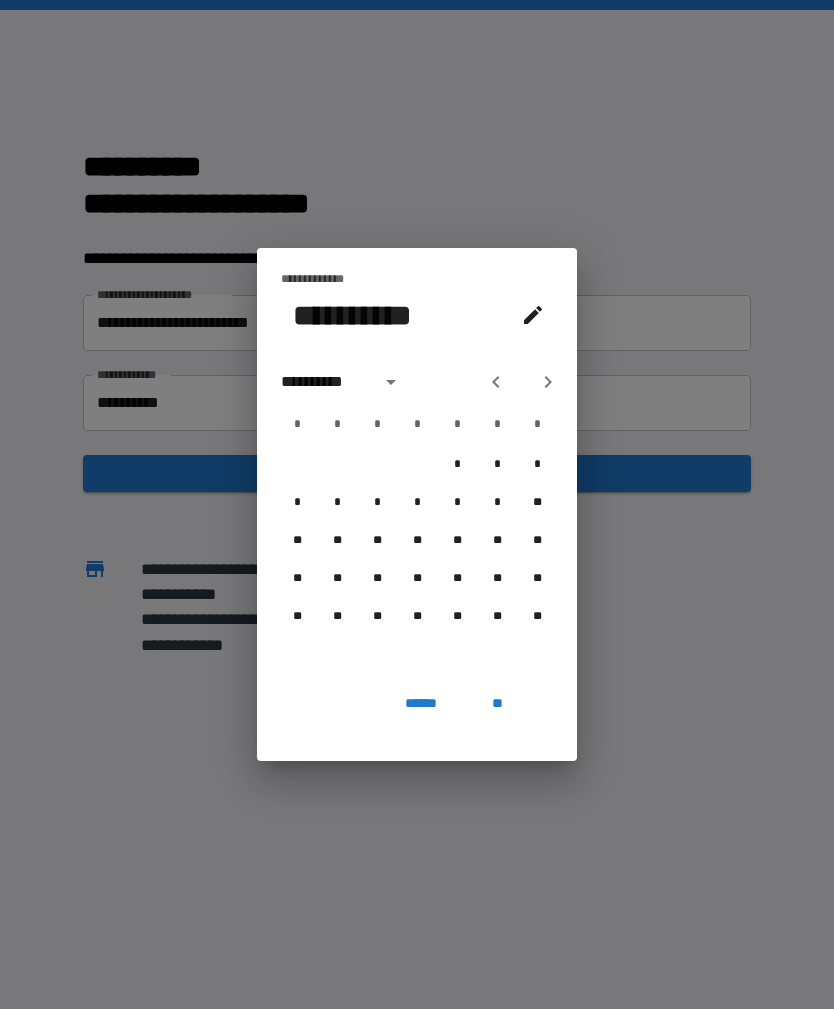 click 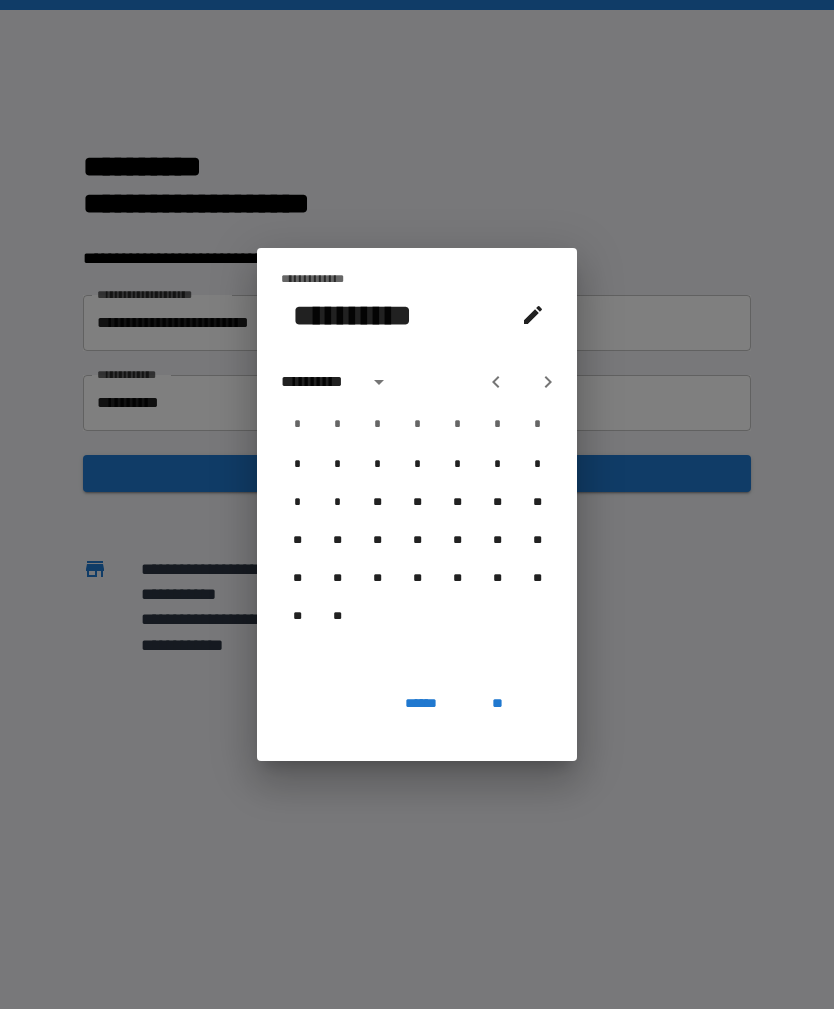 click 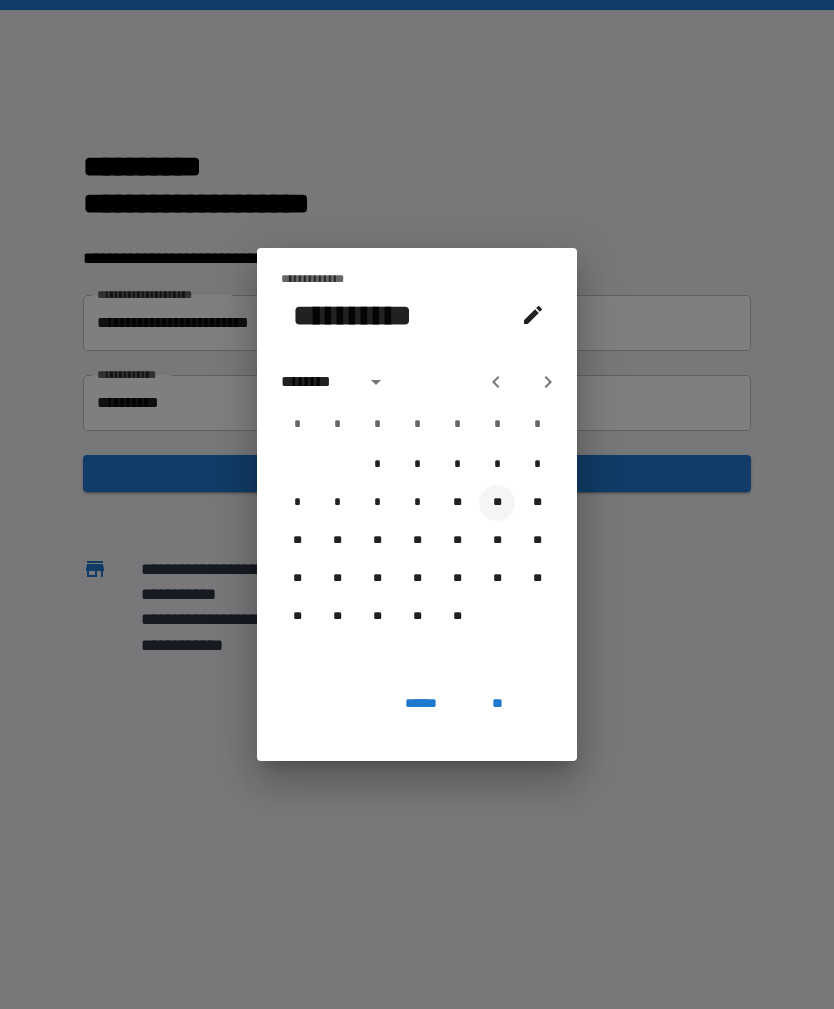 click on "**" at bounding box center (497, 503) 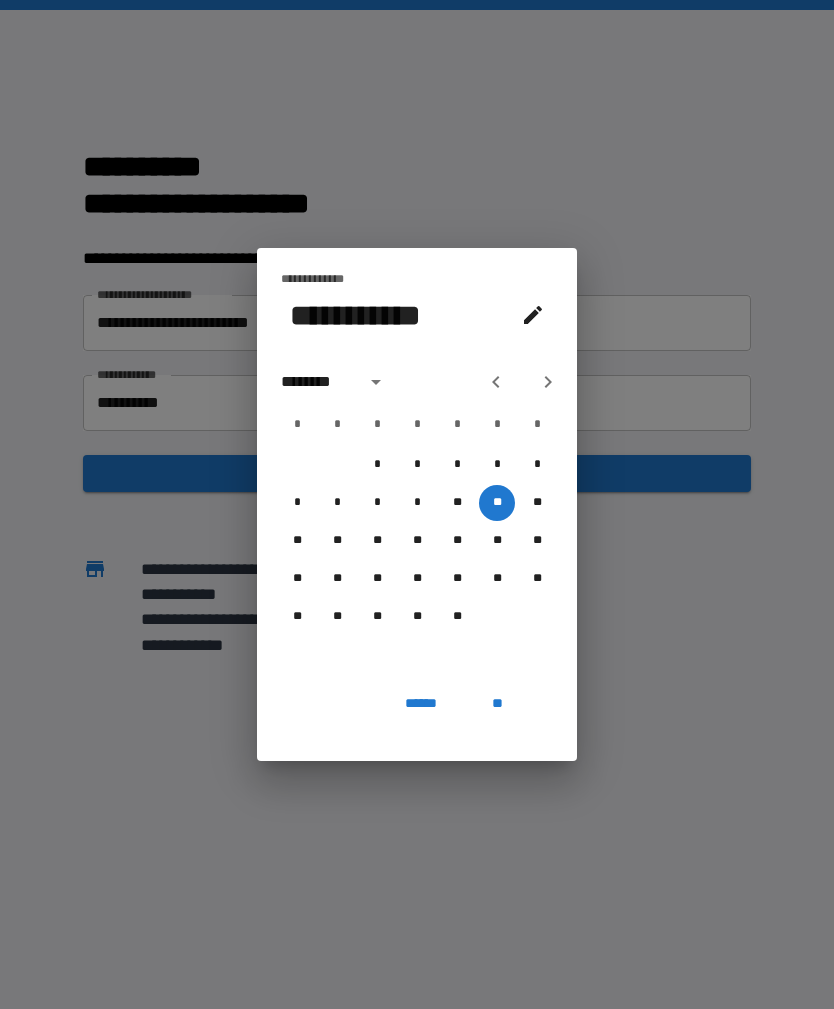 click on "**********" at bounding box center (417, 504) 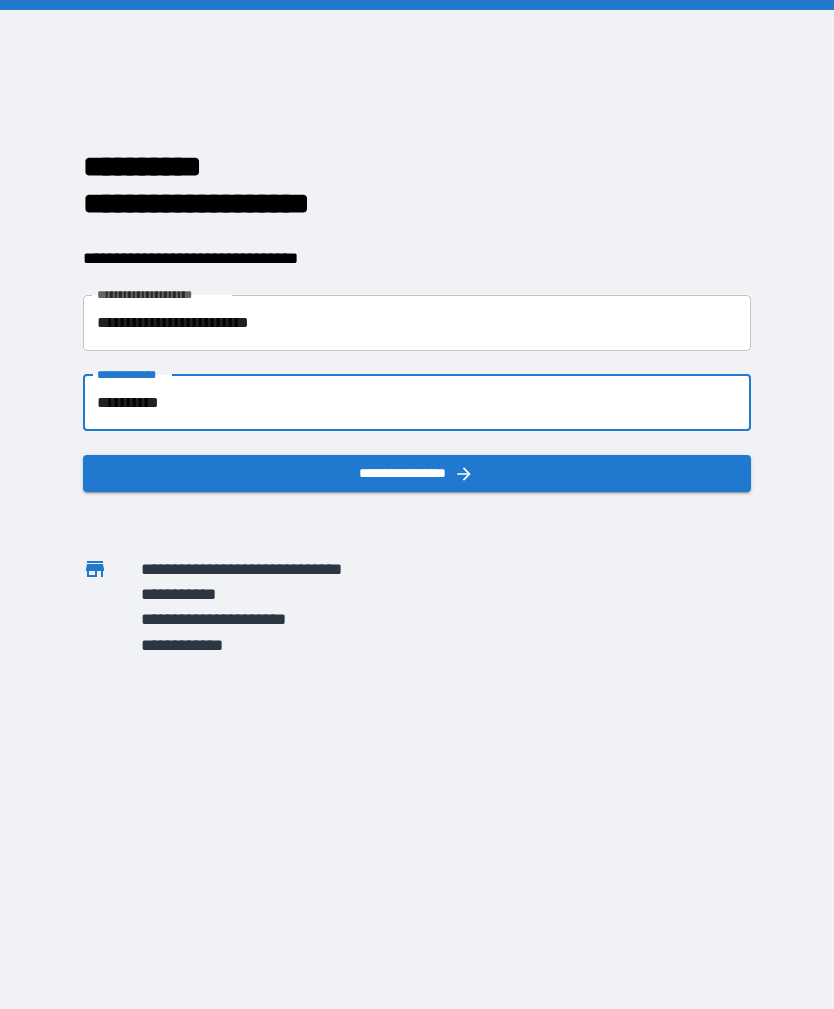 click on "**********" at bounding box center [416, 473] 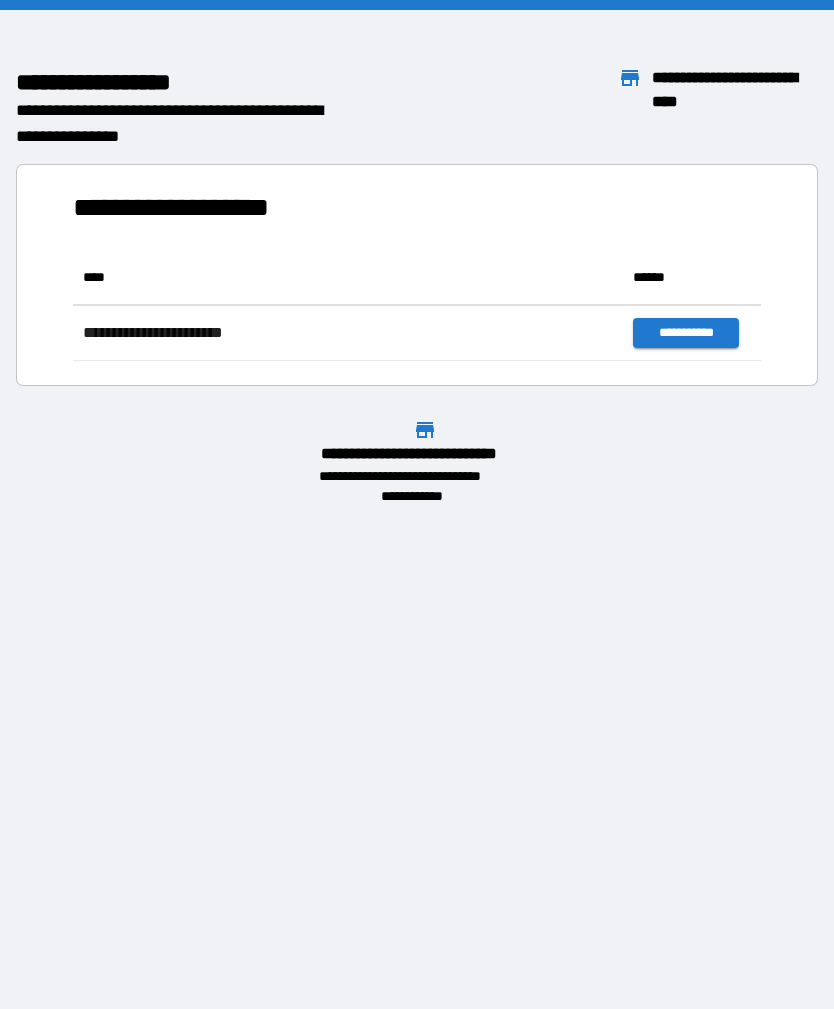 scroll, scrollTop: 111, scrollLeft: 688, axis: both 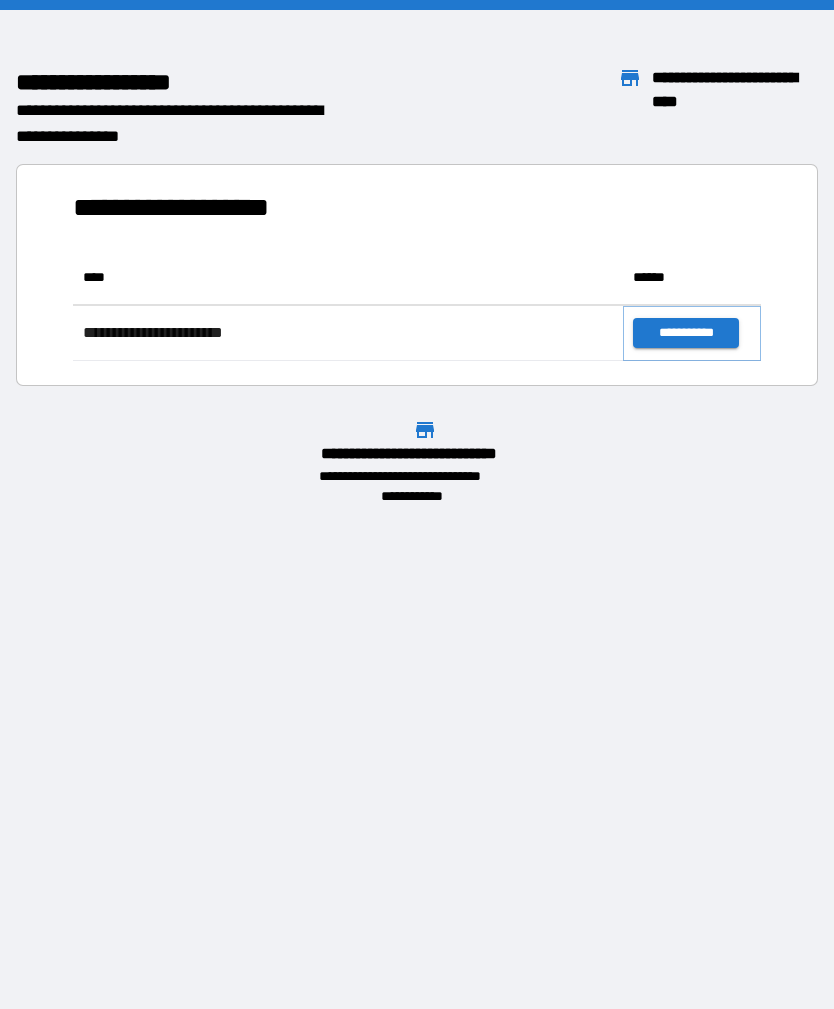 click on "**********" at bounding box center (685, 333) 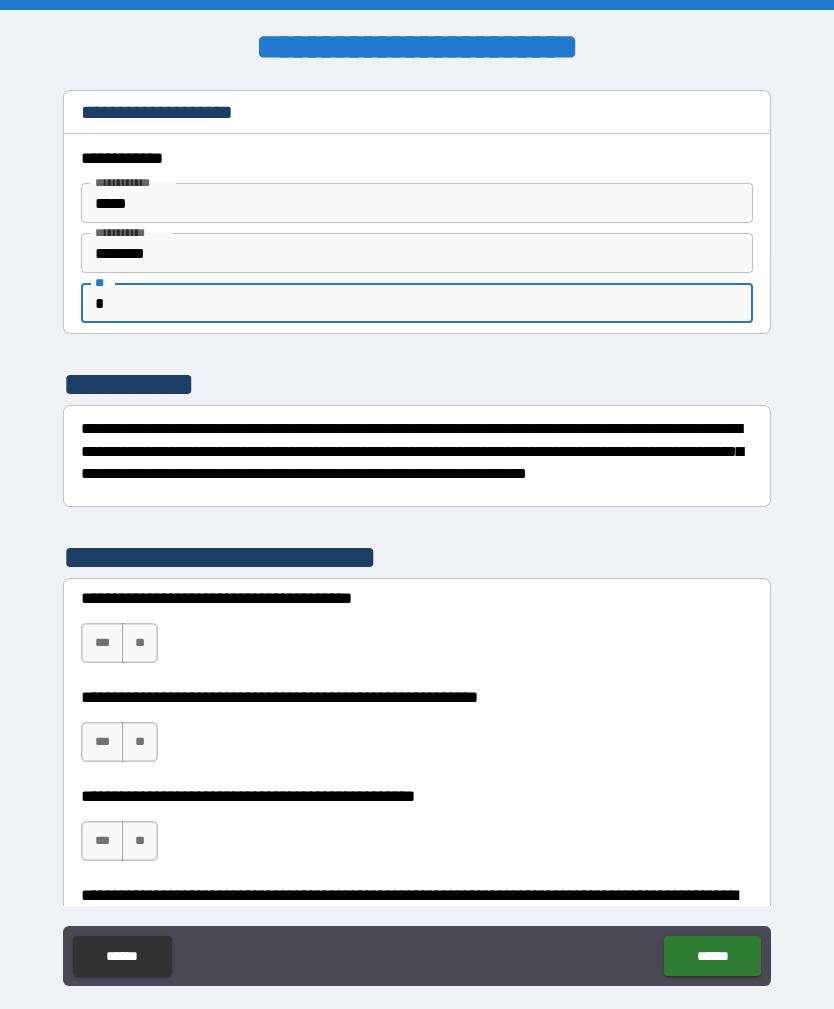 type on "*" 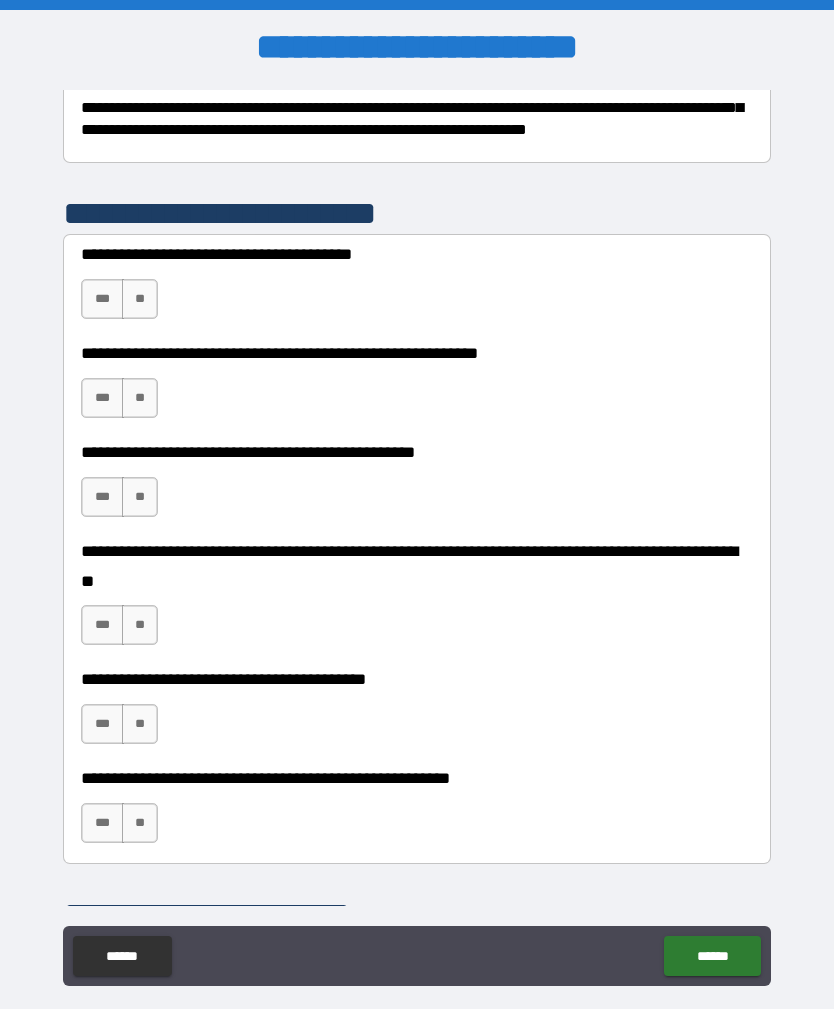 scroll, scrollTop: 352, scrollLeft: 0, axis: vertical 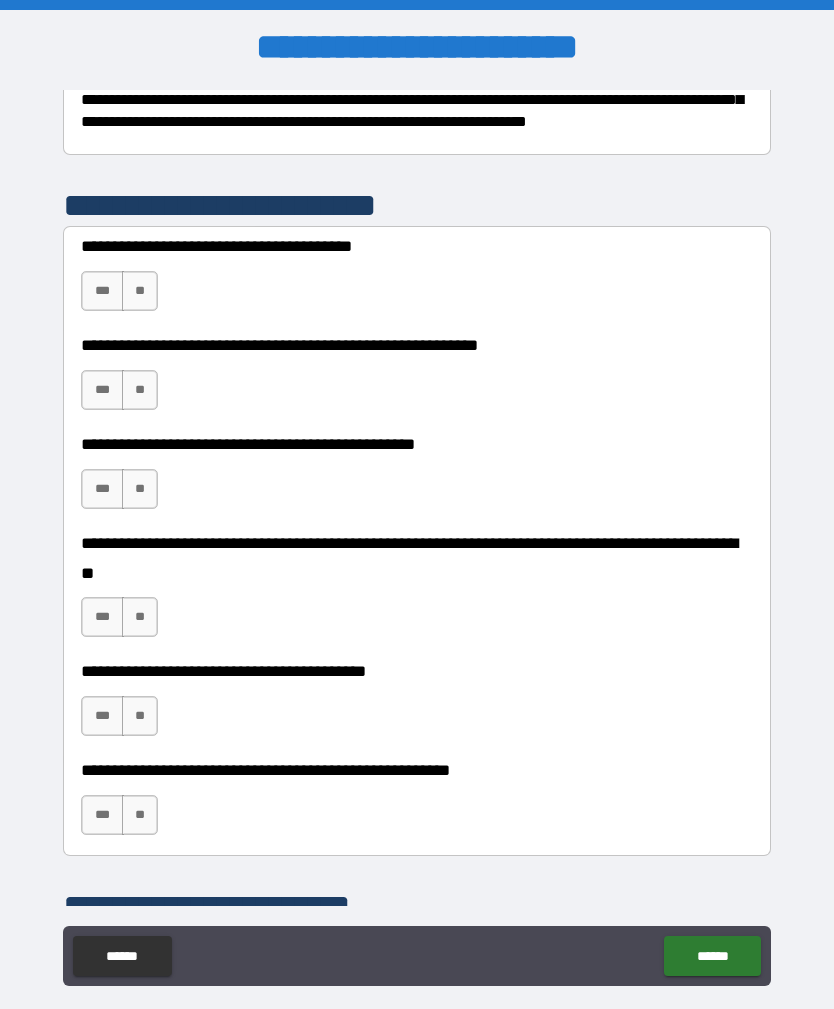 click on "**********" at bounding box center (417, 281) 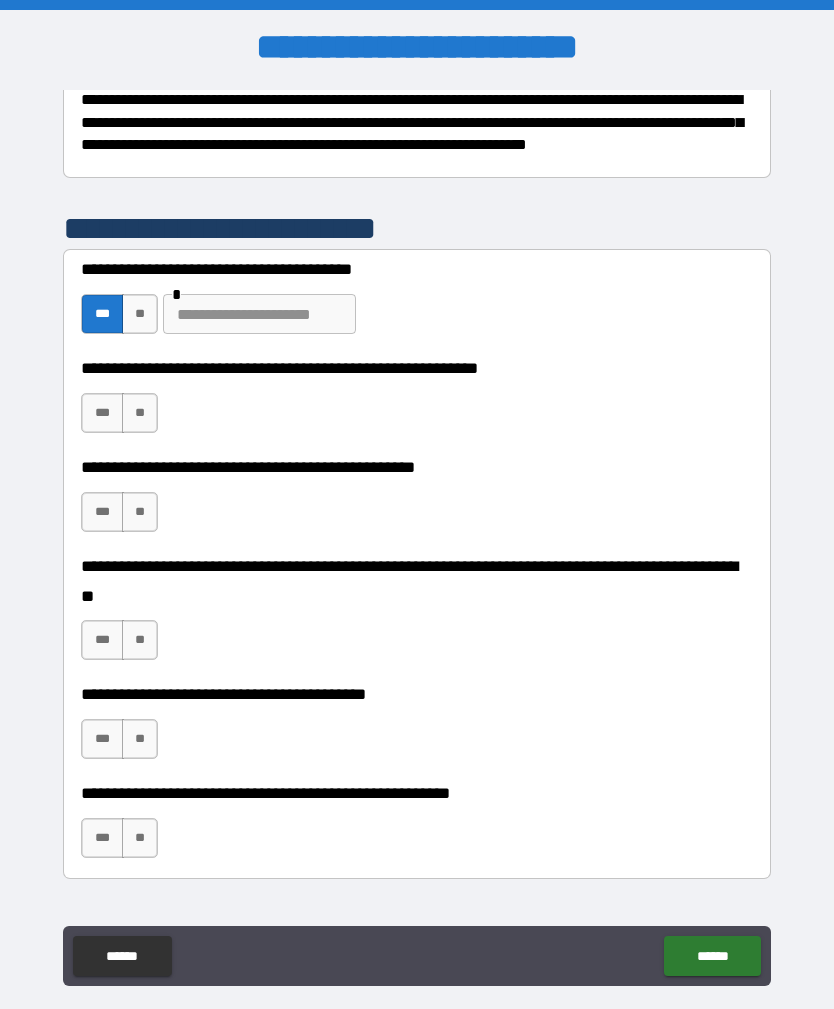 scroll, scrollTop: 334, scrollLeft: 0, axis: vertical 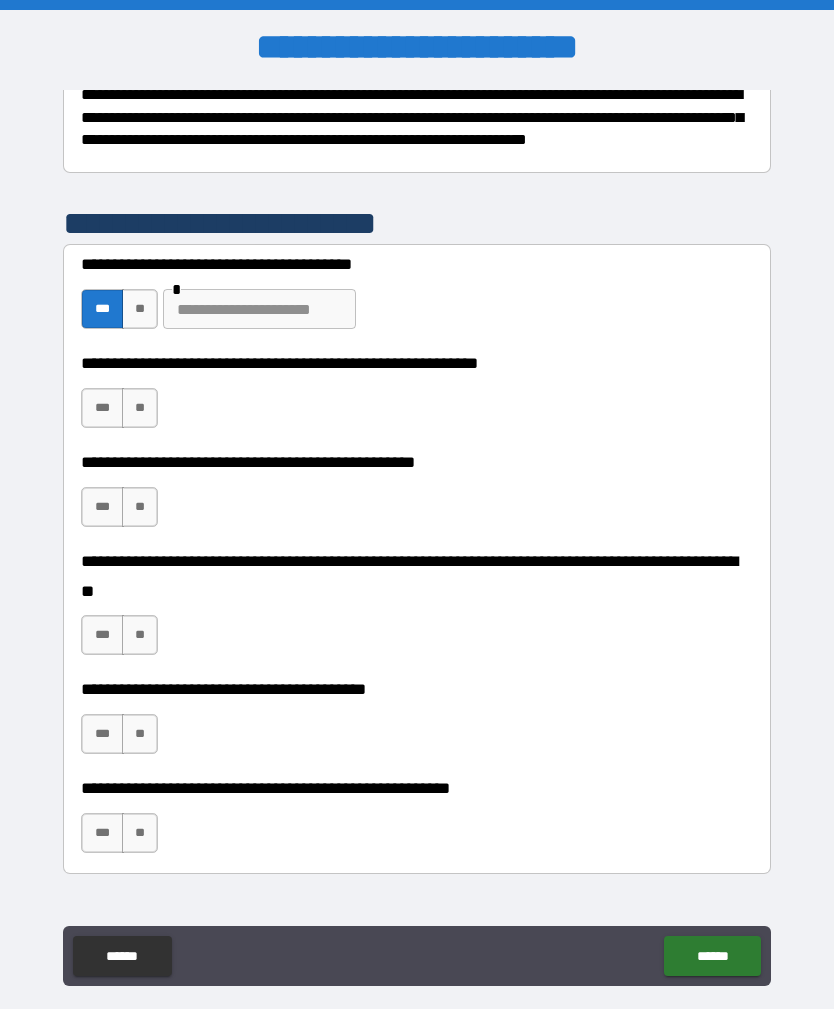 click at bounding box center (259, 309) 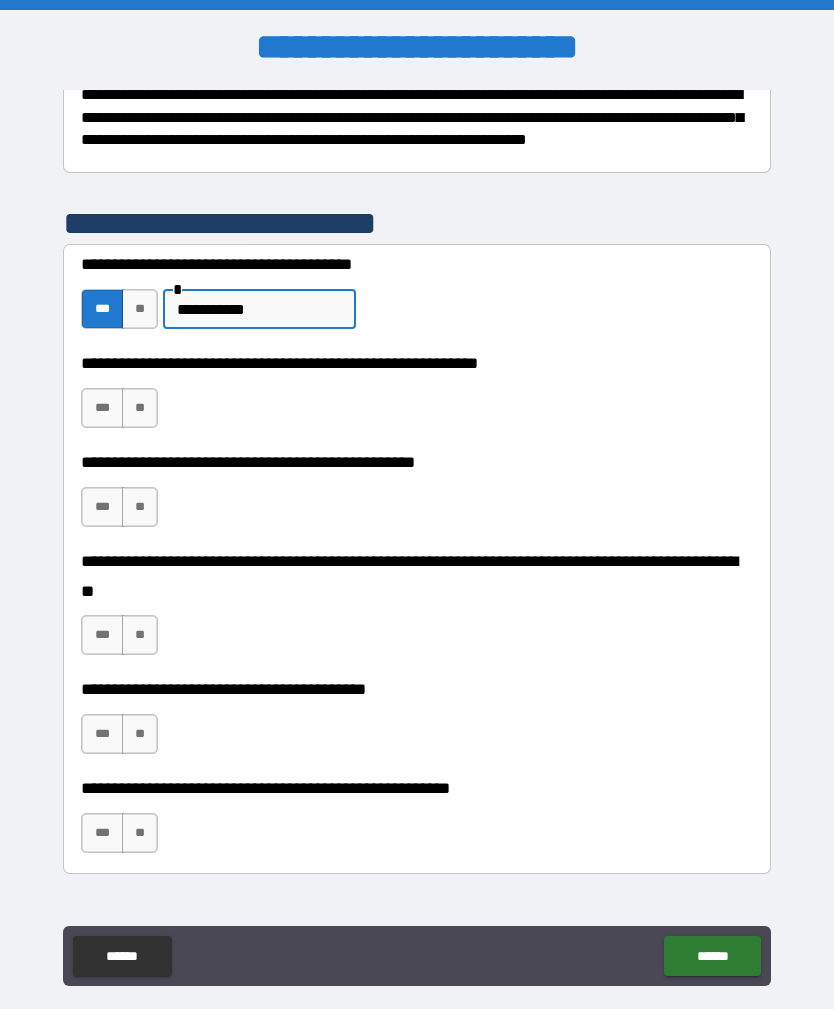 type on "**********" 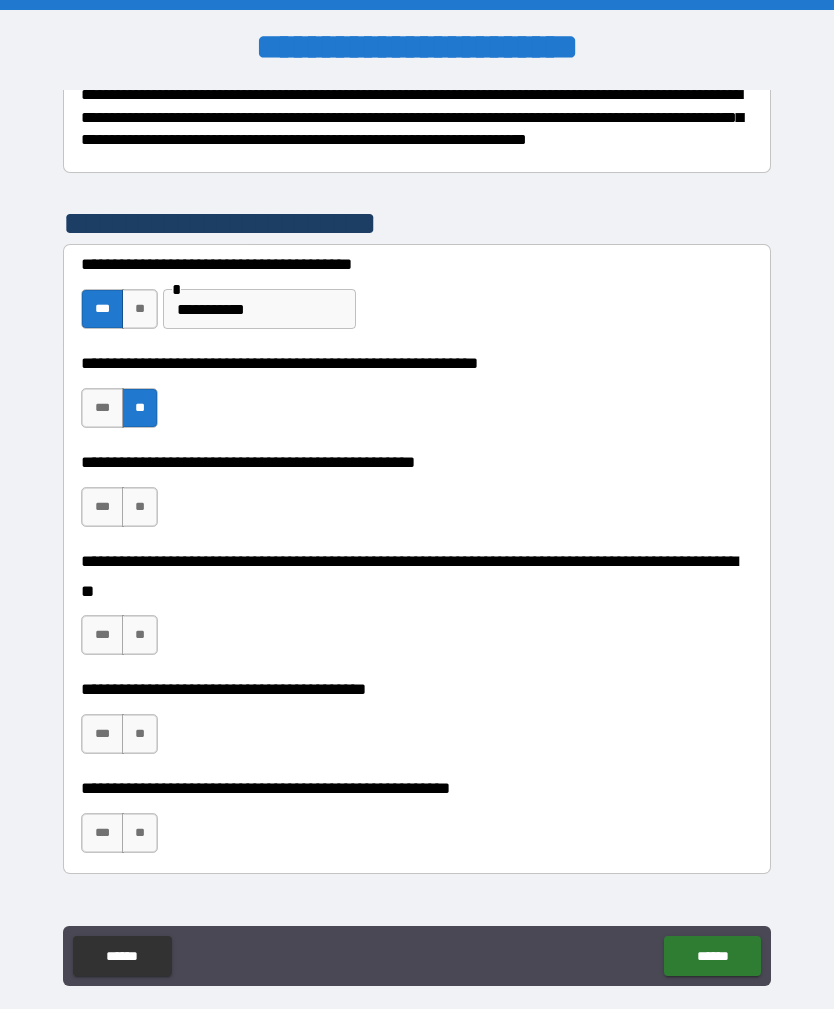 click on "***" at bounding box center [102, 507] 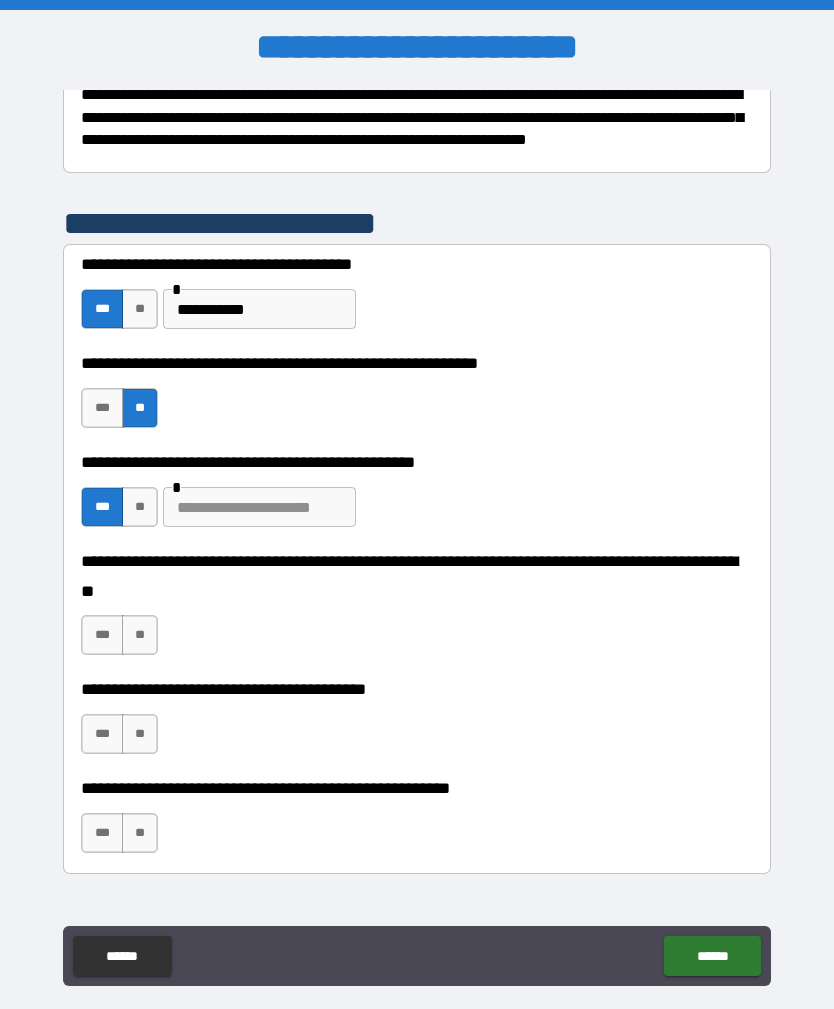 click on "**" at bounding box center (140, 635) 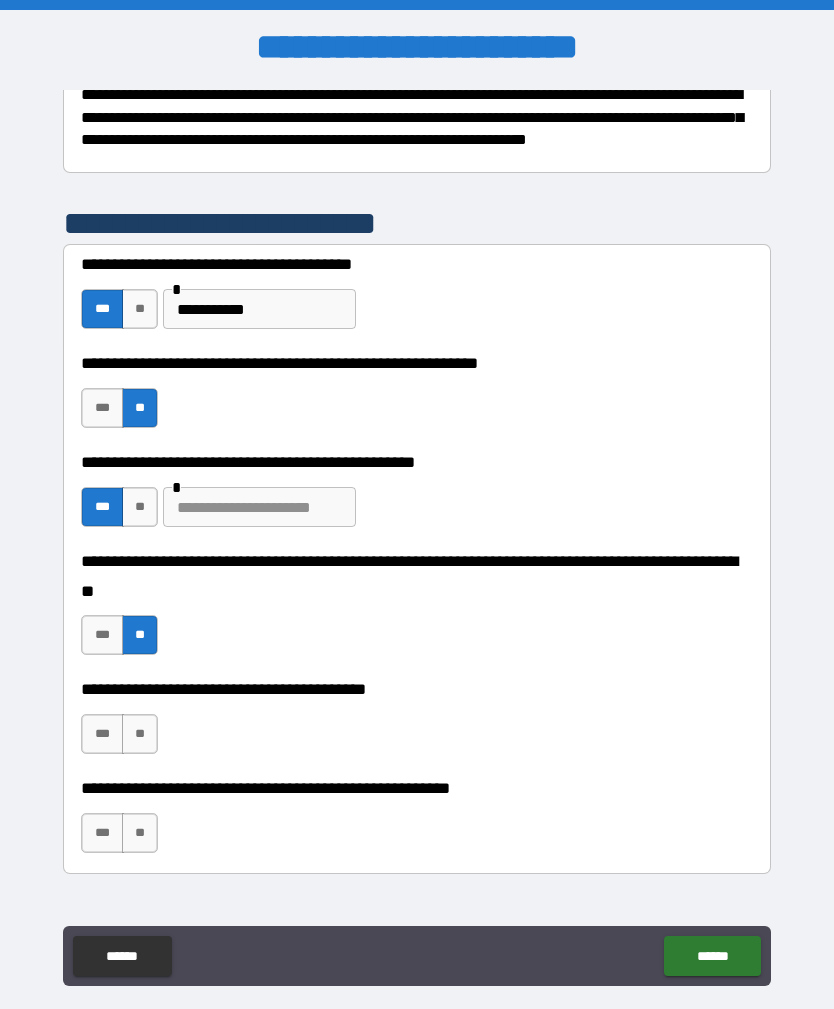 click on "**" at bounding box center [140, 734] 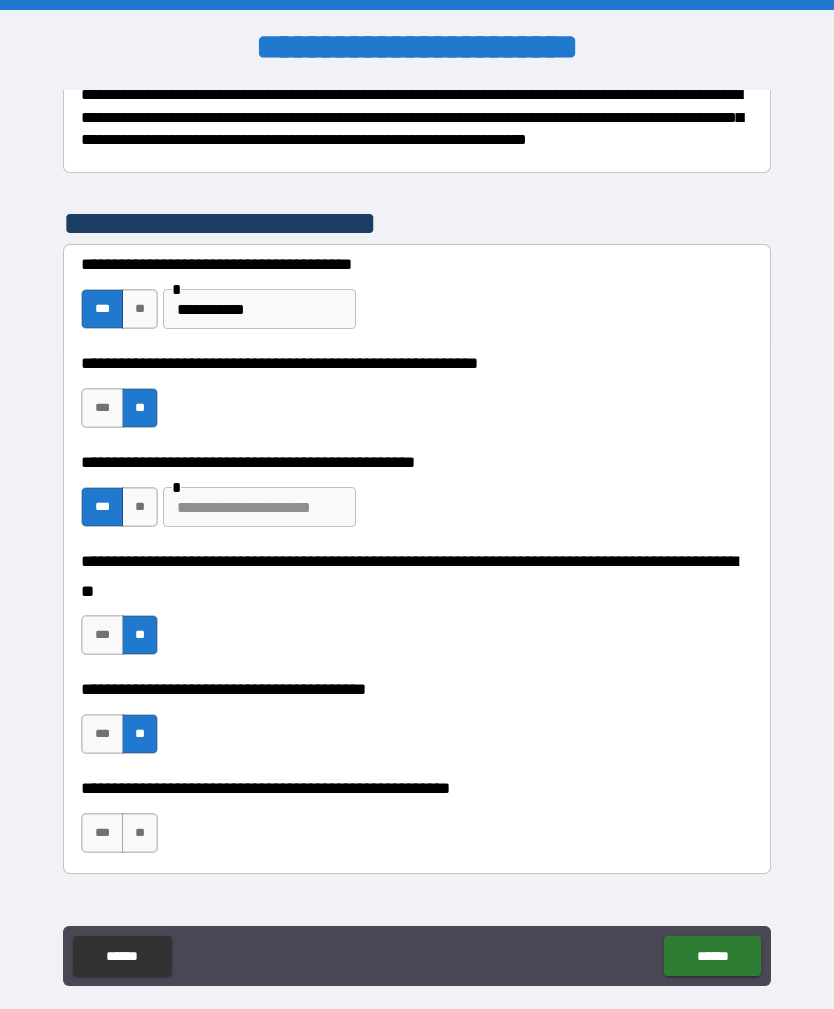 click on "**" at bounding box center [140, 833] 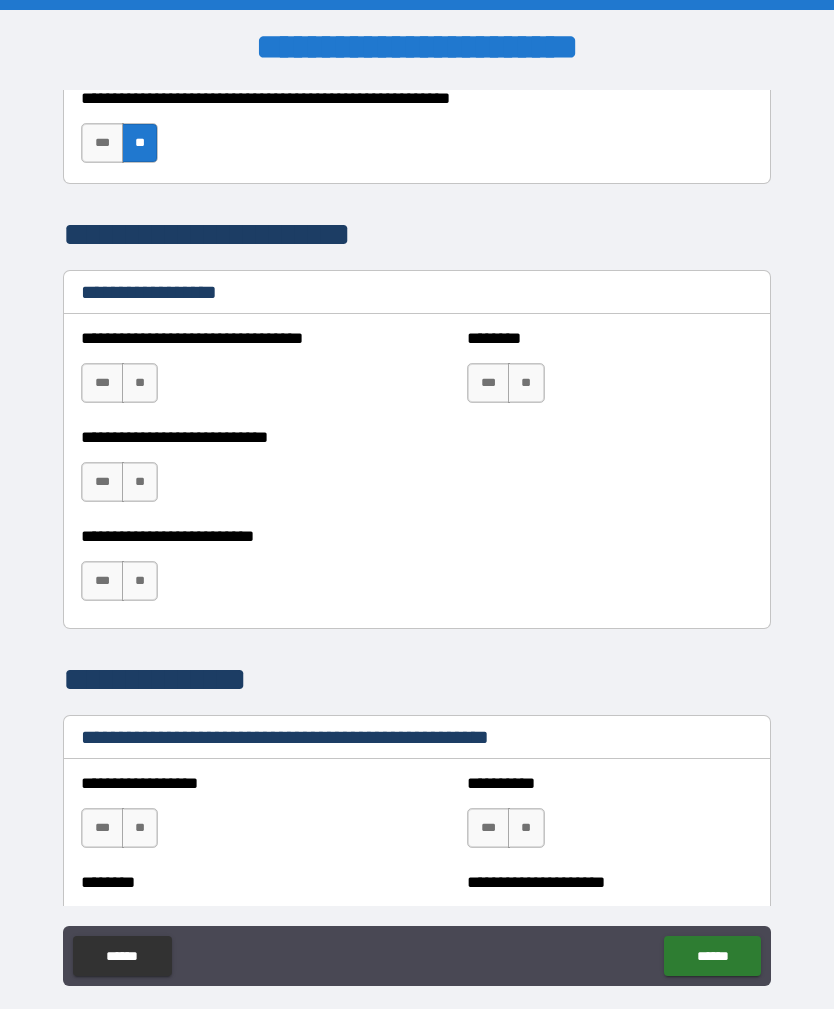 scroll, scrollTop: 1024, scrollLeft: 0, axis: vertical 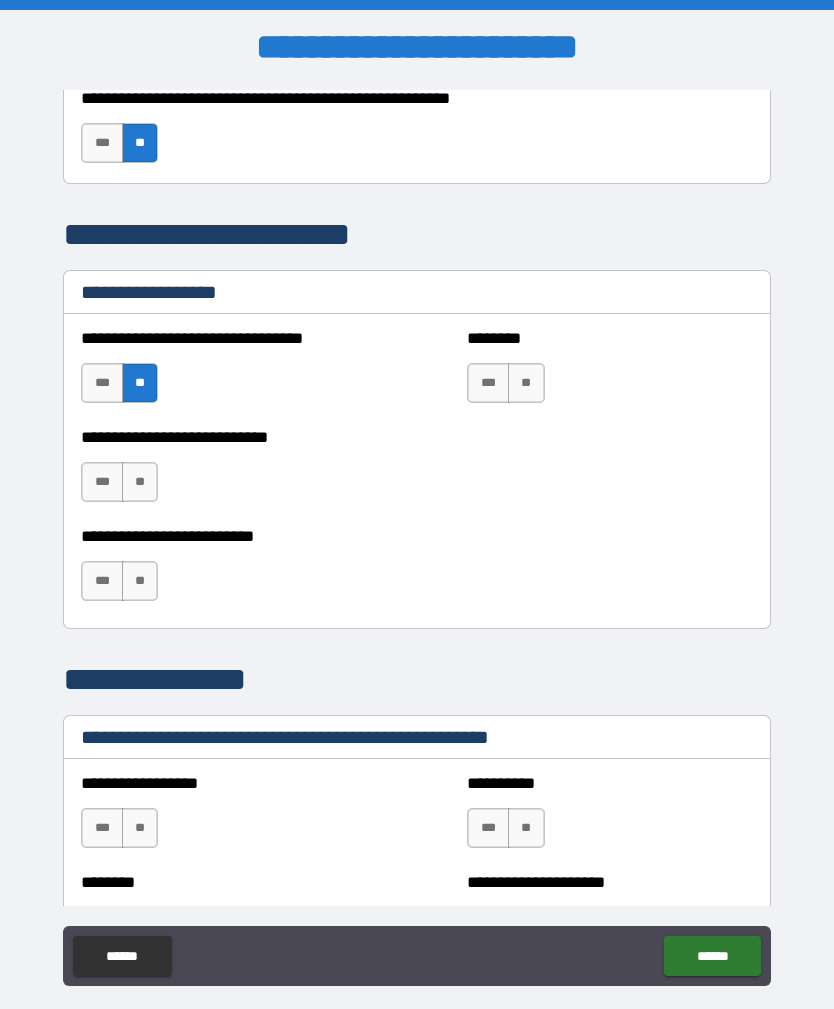 click on "**" at bounding box center [140, 482] 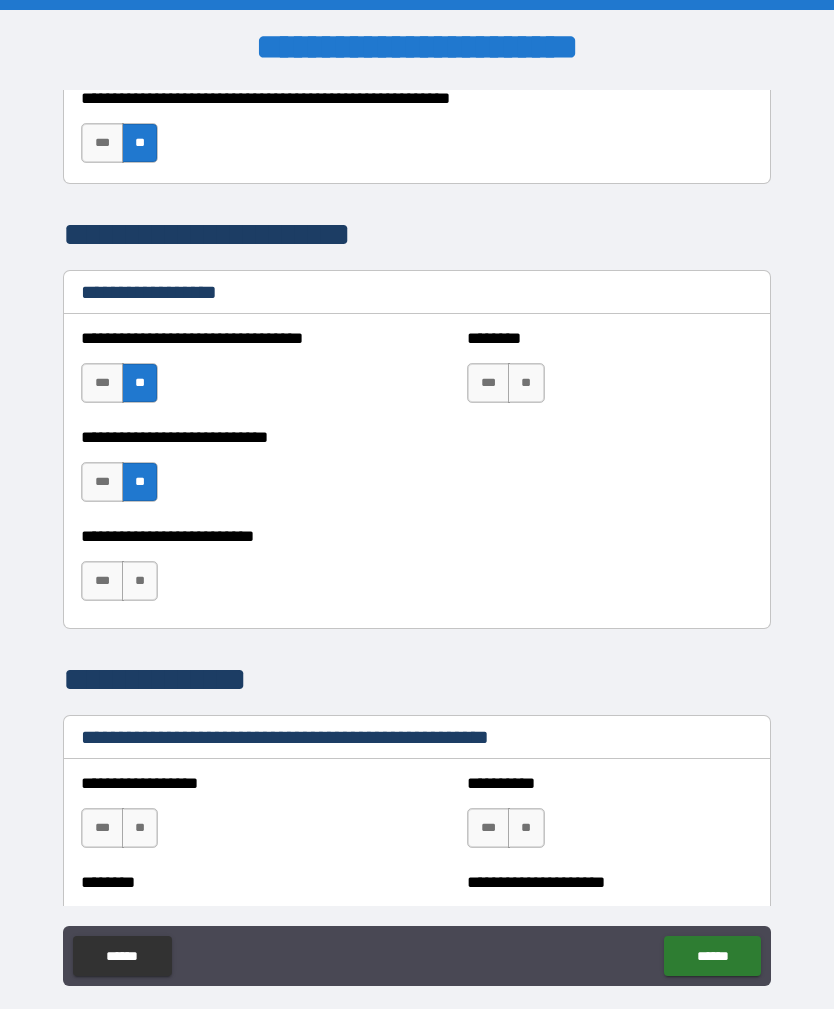 click on "***" at bounding box center [102, 581] 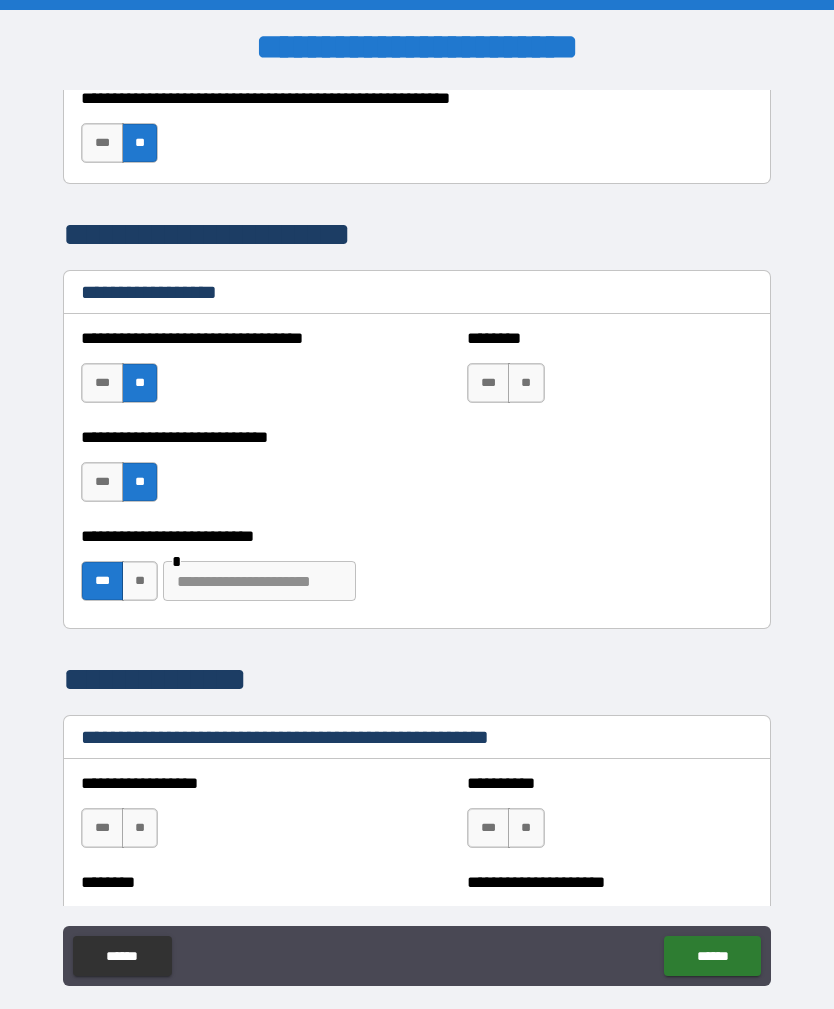click on "***" at bounding box center (102, 581) 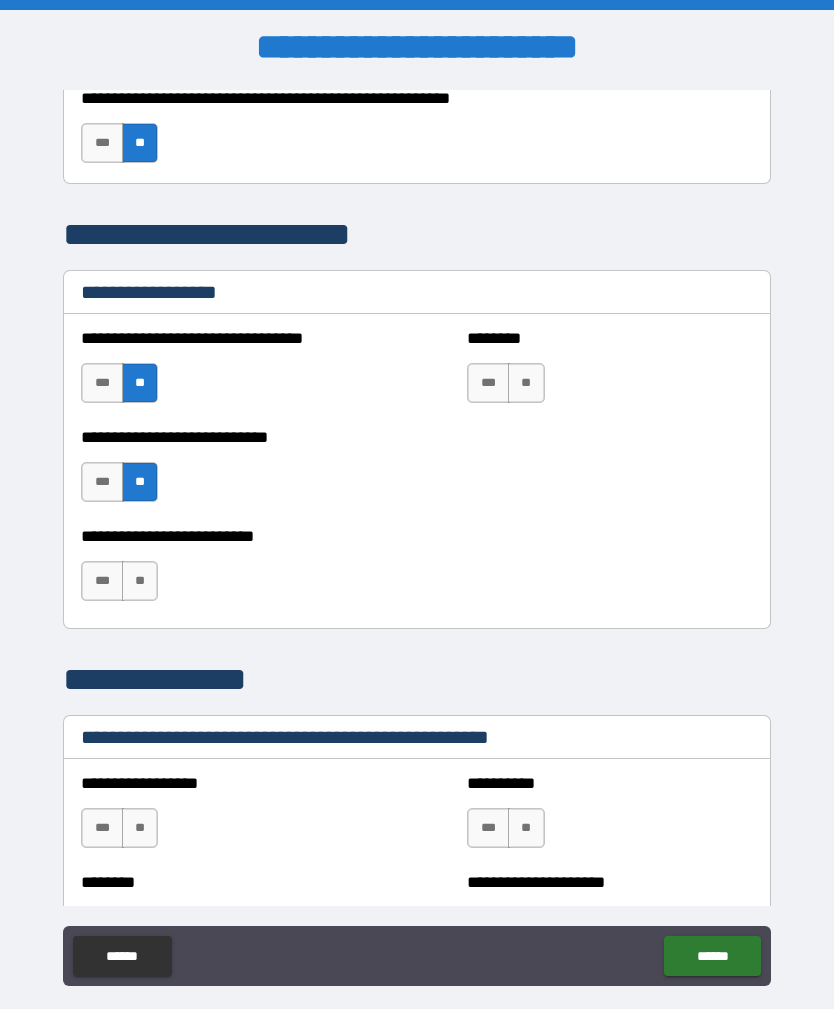 click on "***" at bounding box center [102, 581] 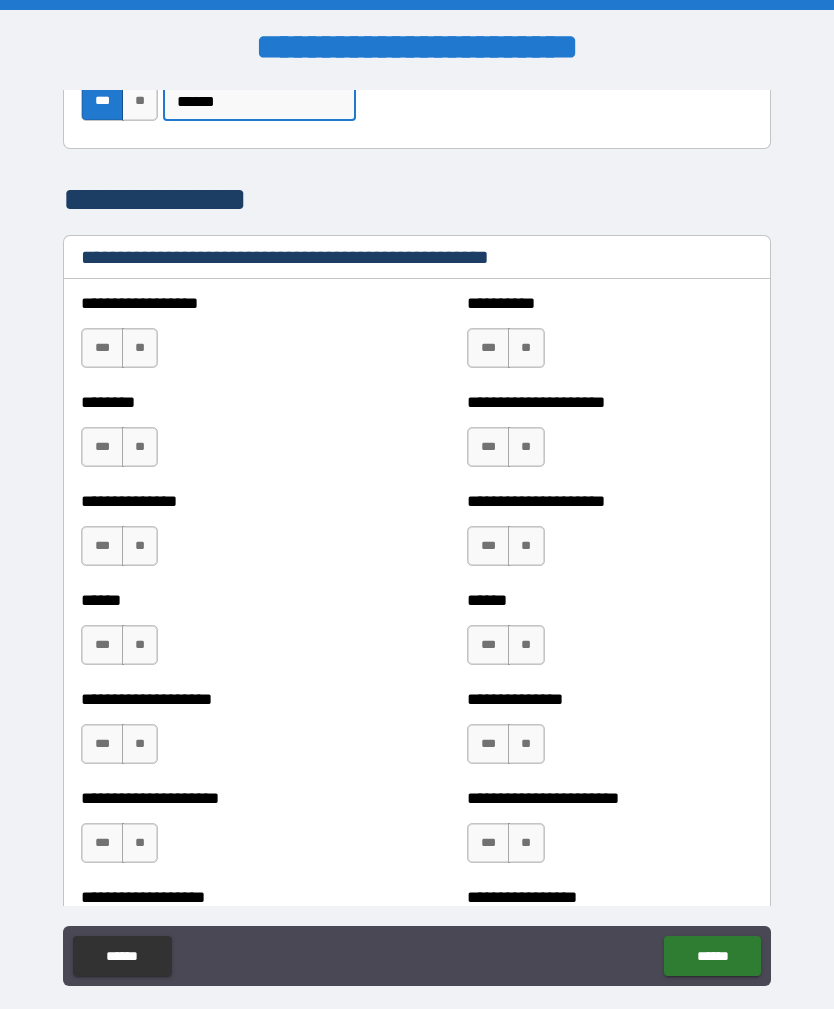 scroll, scrollTop: 1505, scrollLeft: 0, axis: vertical 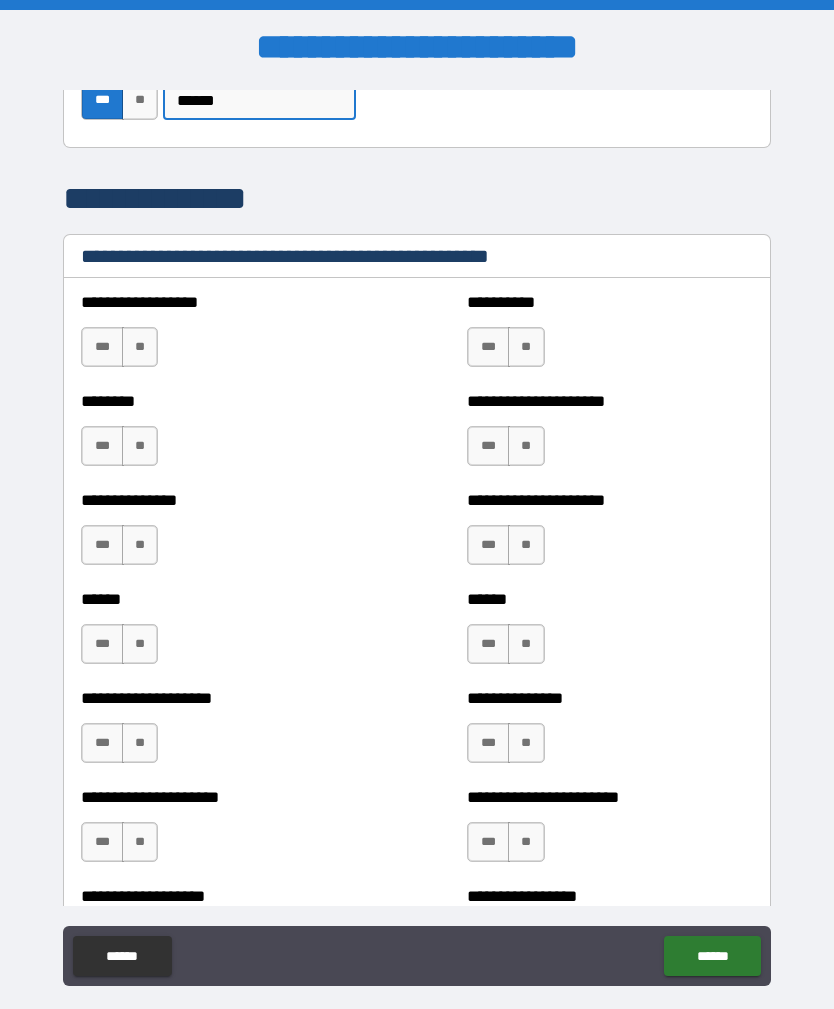 type on "******" 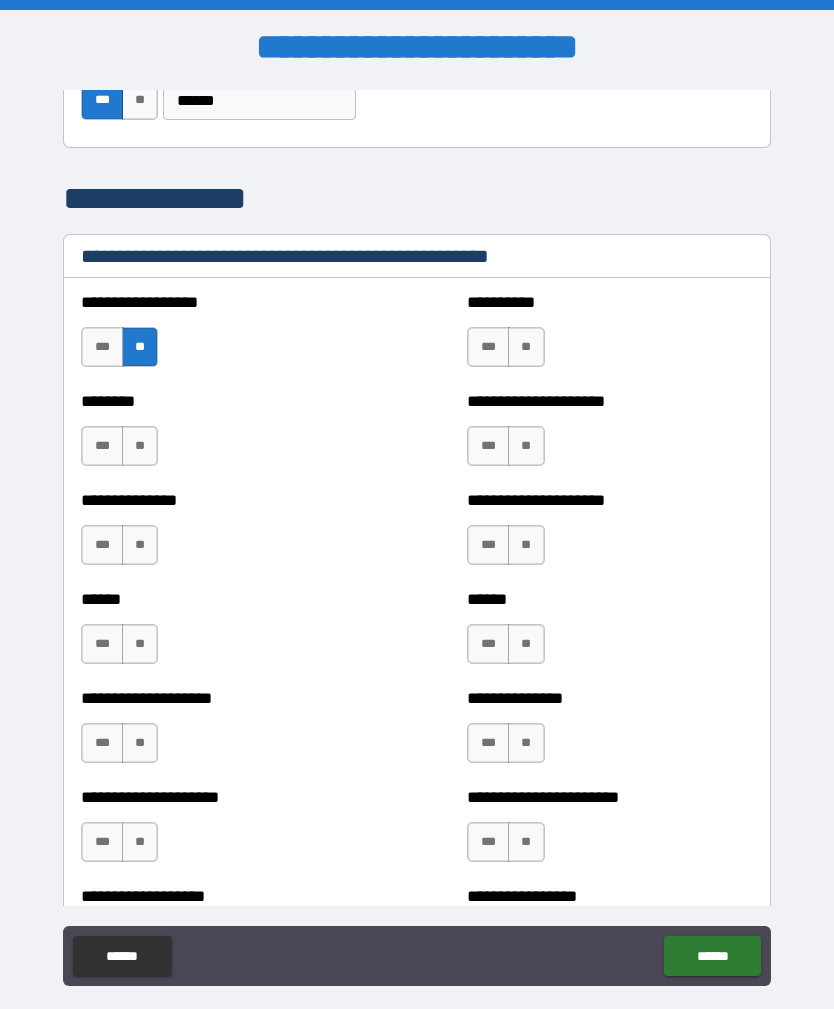 click on "**" at bounding box center (140, 446) 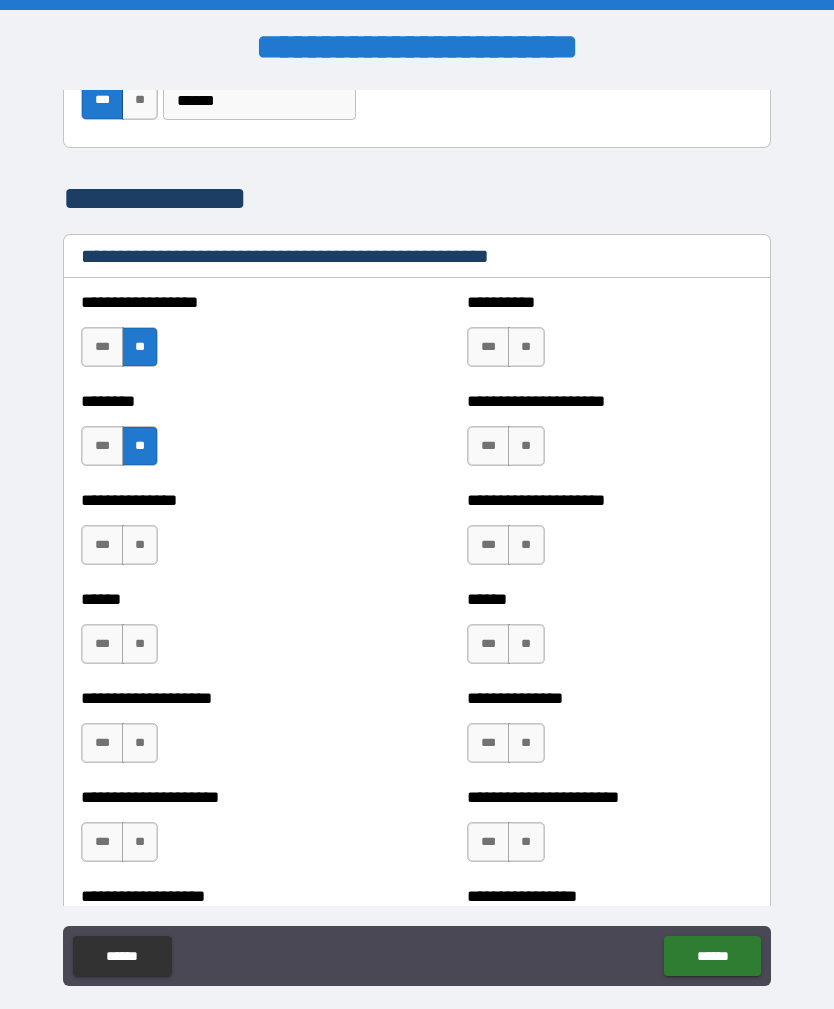 click on "**" at bounding box center (140, 545) 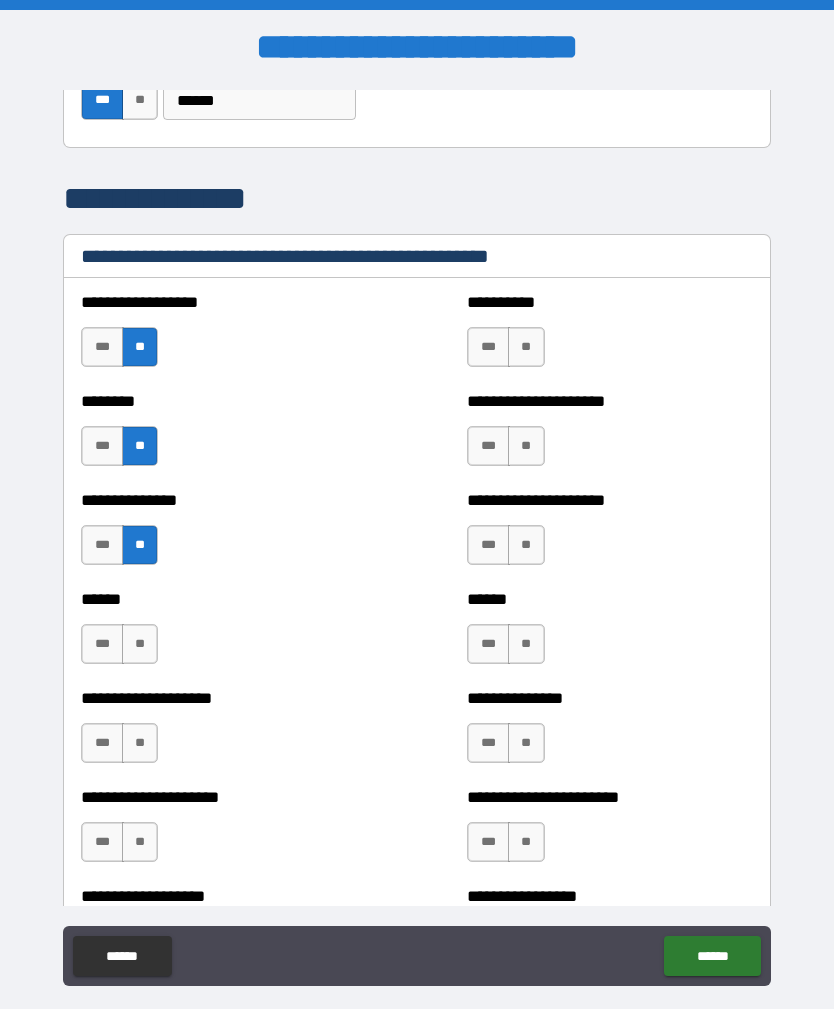 click on "**" at bounding box center [140, 644] 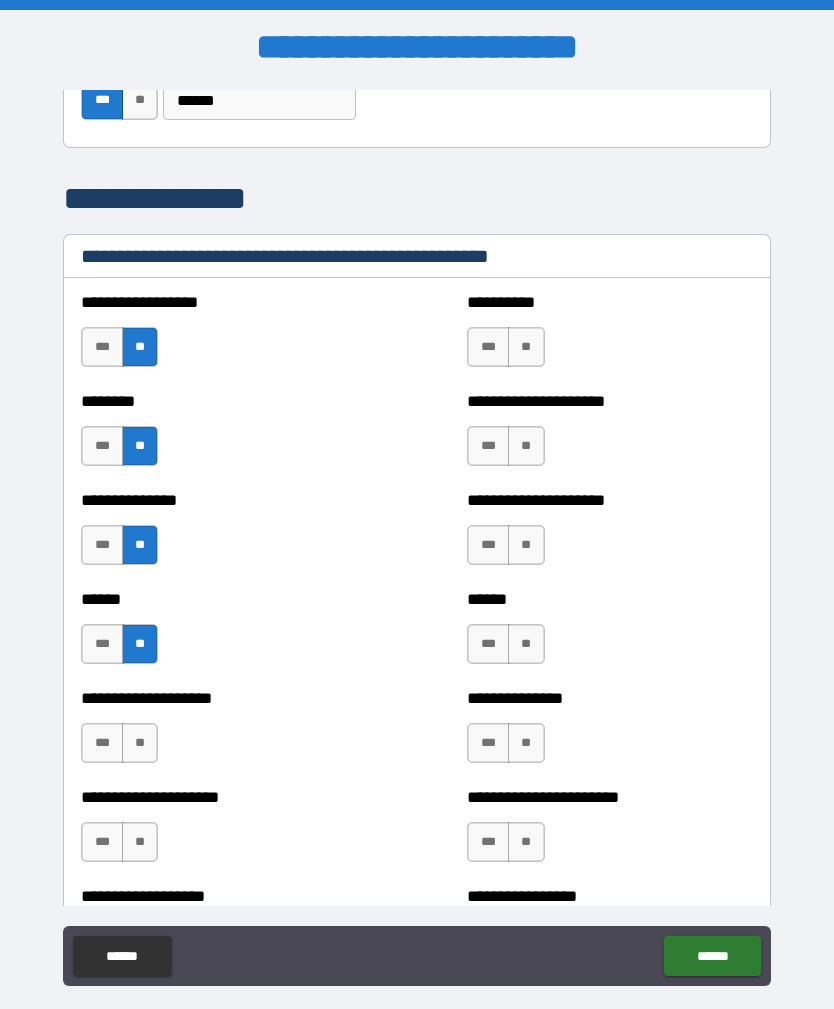 click on "**" at bounding box center (140, 743) 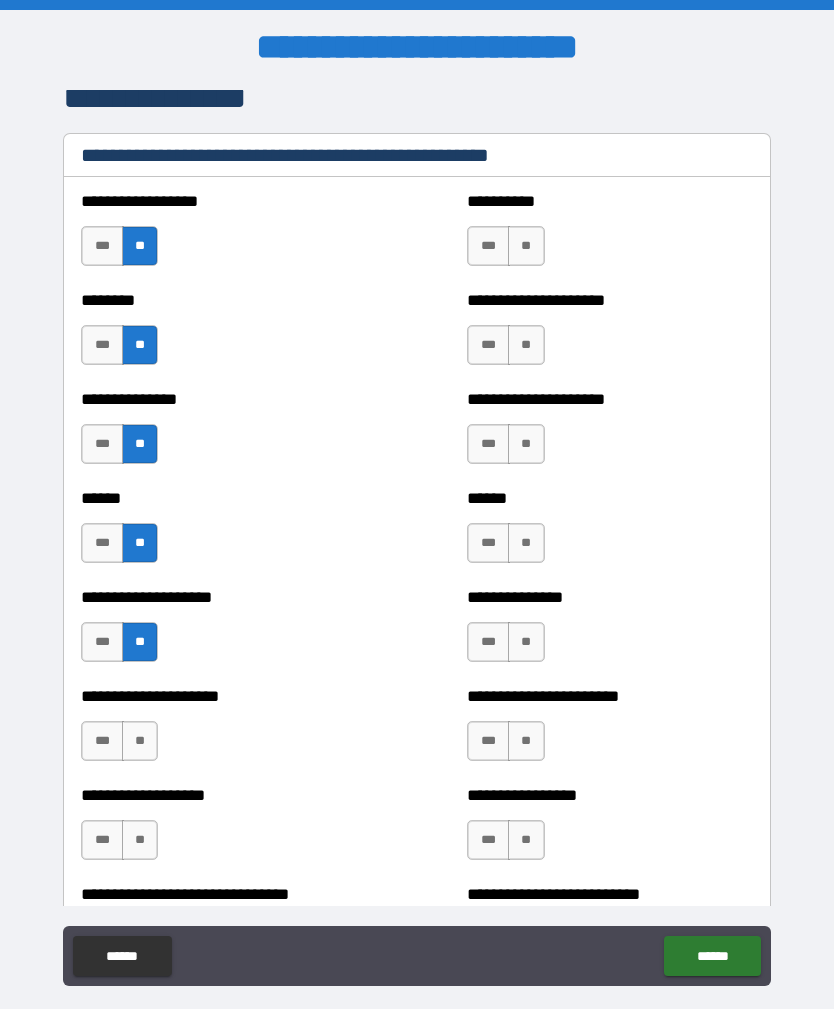 scroll, scrollTop: 1621, scrollLeft: 0, axis: vertical 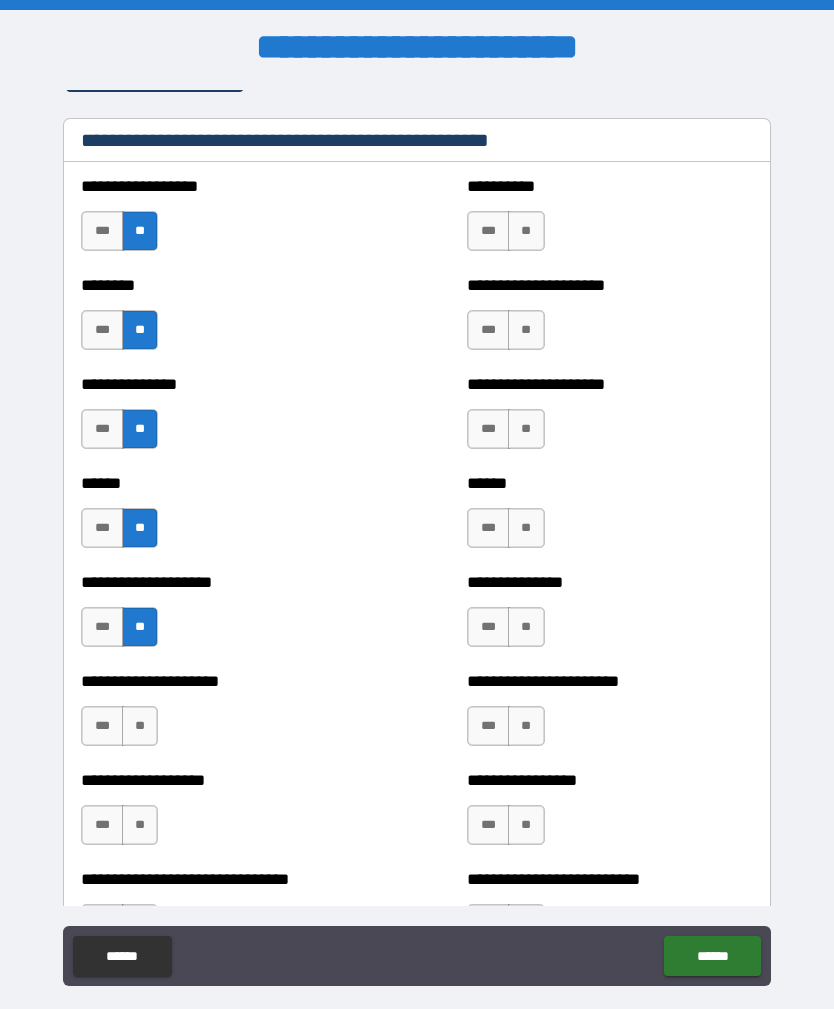 click on "**" at bounding box center [140, 726] 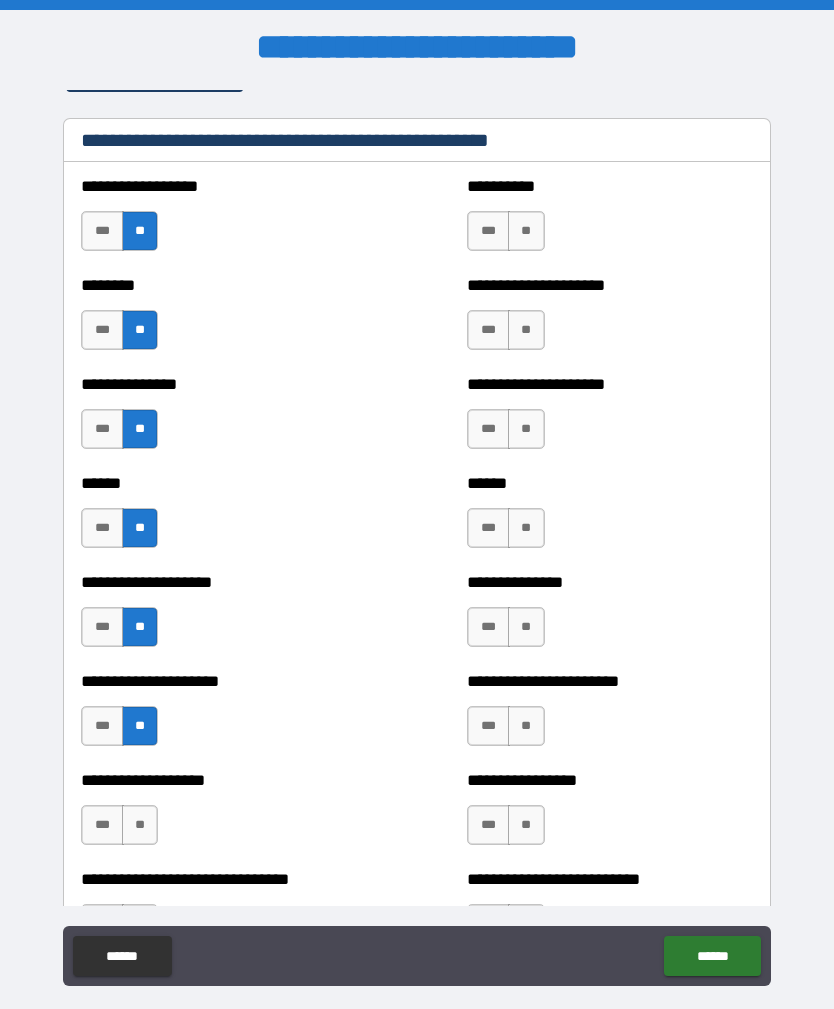 click on "**" at bounding box center [140, 825] 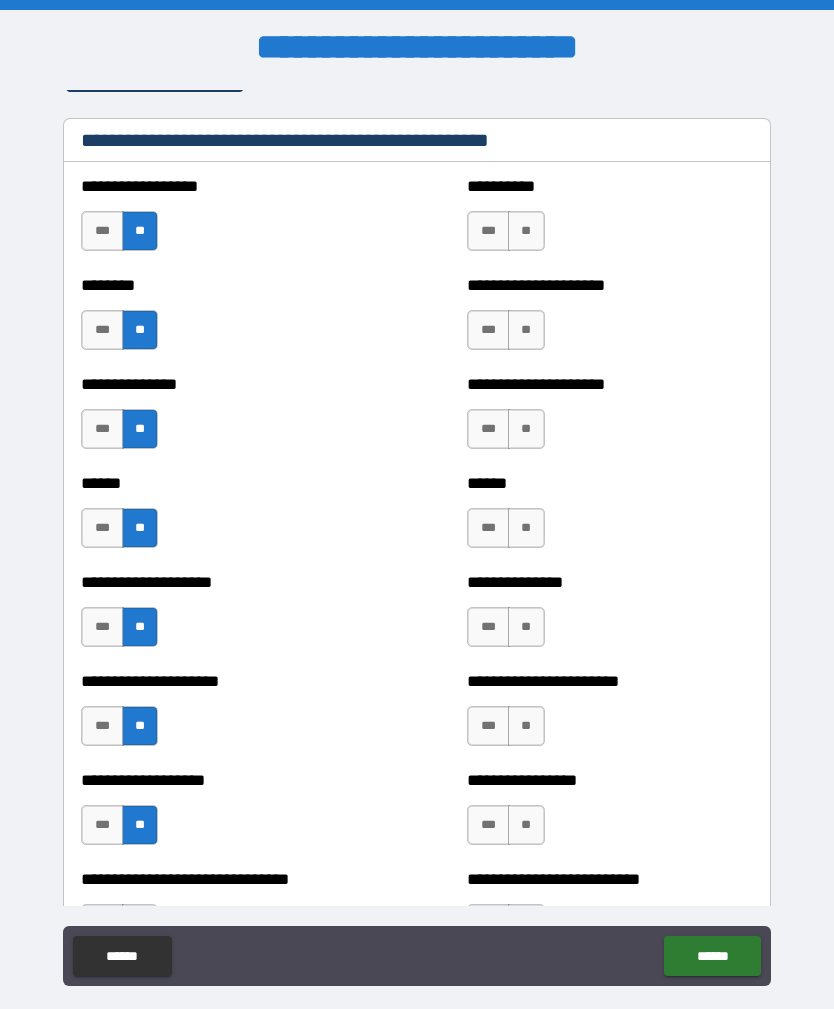 click on "**" at bounding box center [526, 231] 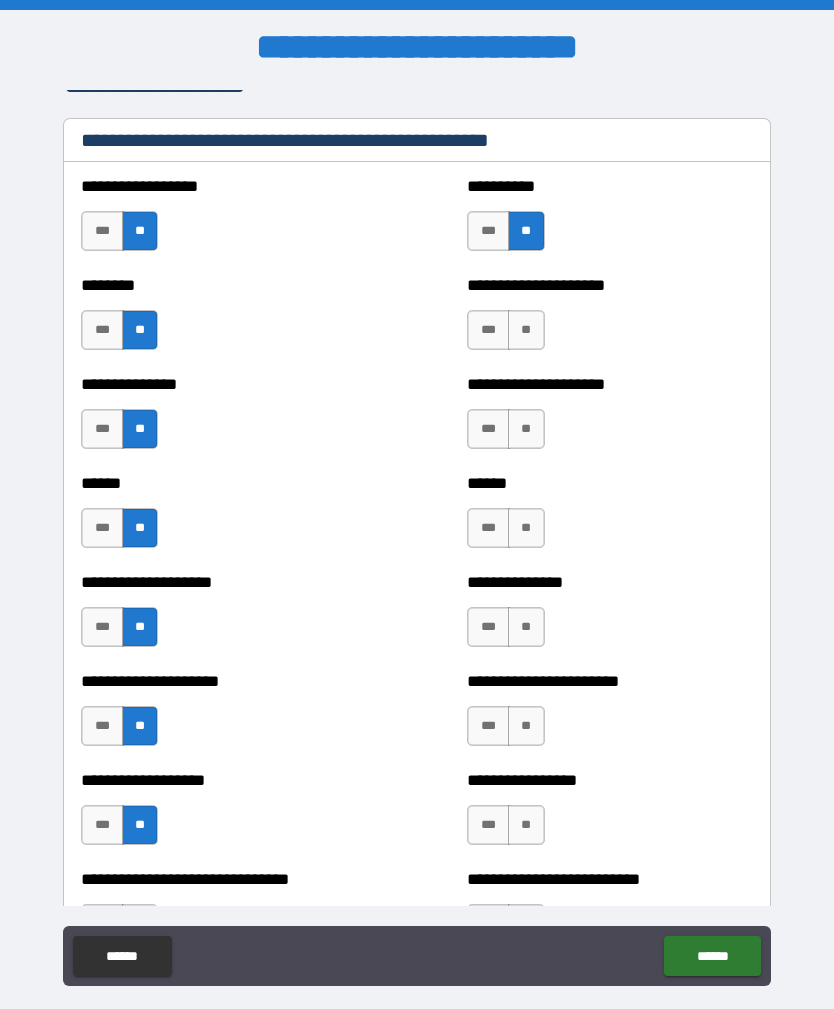 click on "**" at bounding box center (526, 330) 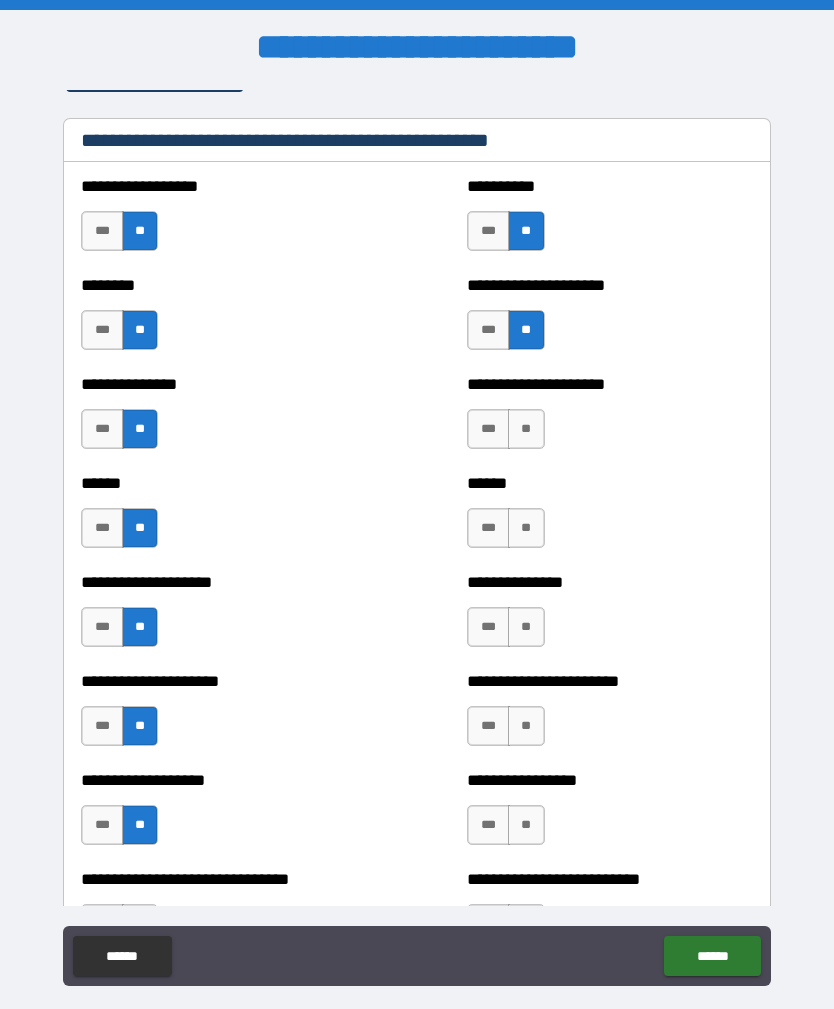 click on "**" at bounding box center [526, 429] 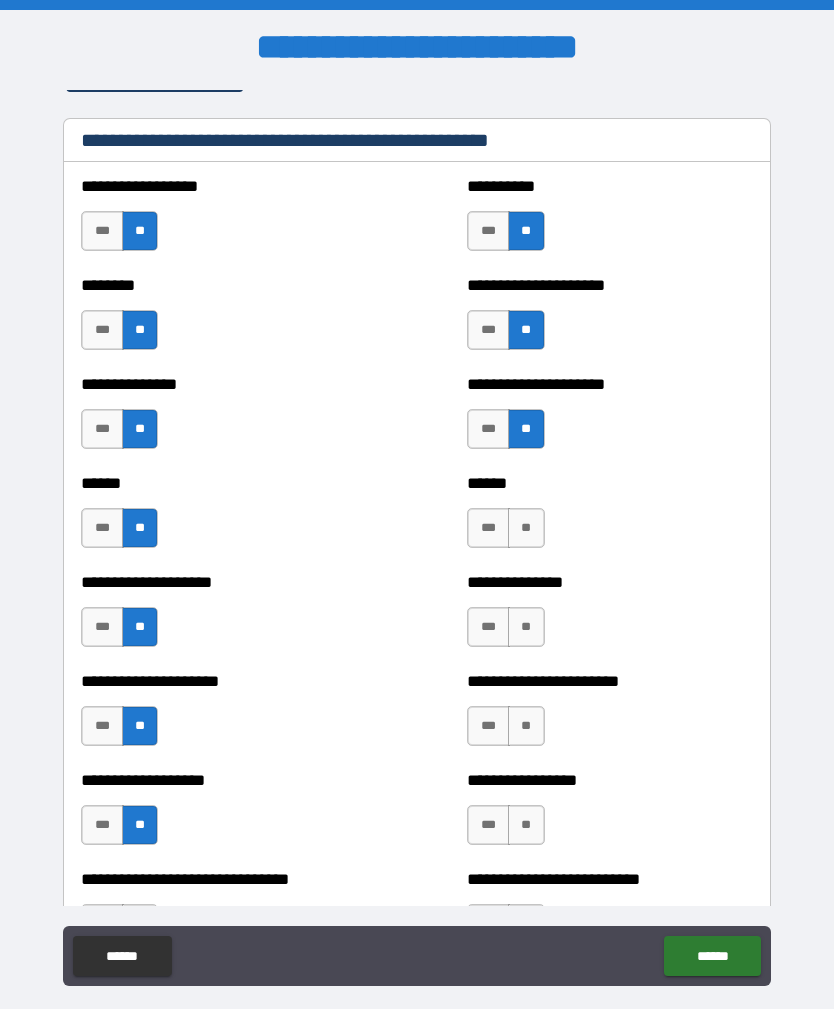 click on "**" at bounding box center (526, 528) 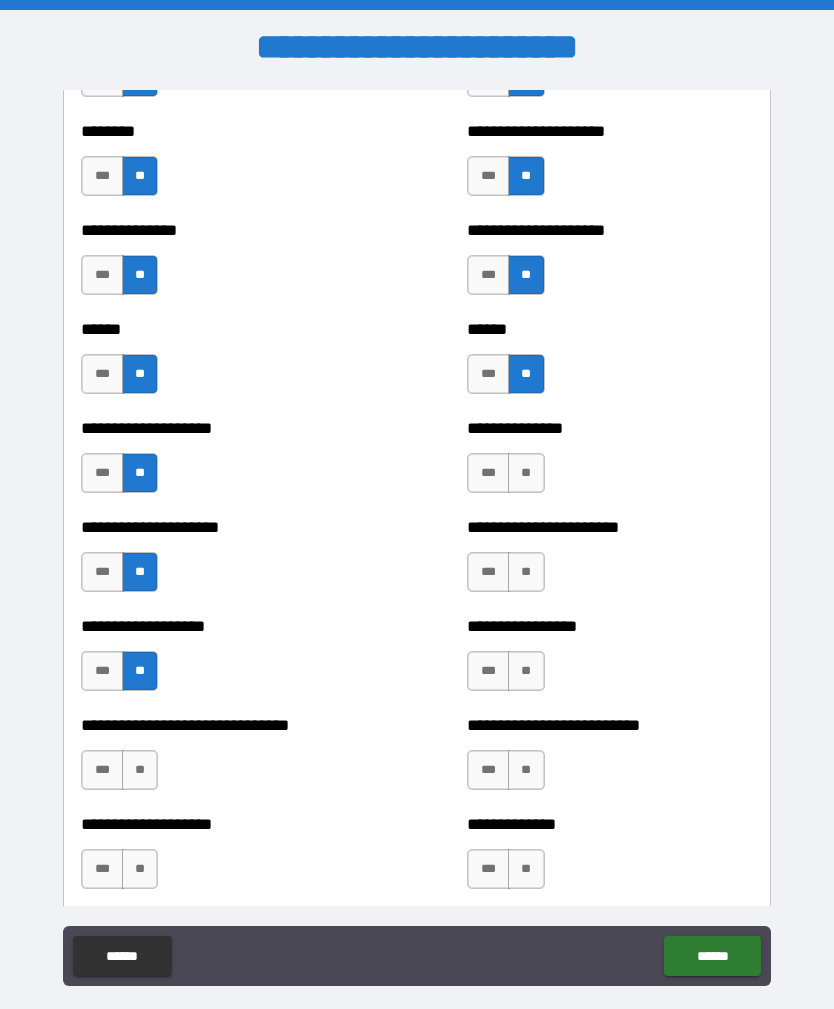 scroll, scrollTop: 1777, scrollLeft: 0, axis: vertical 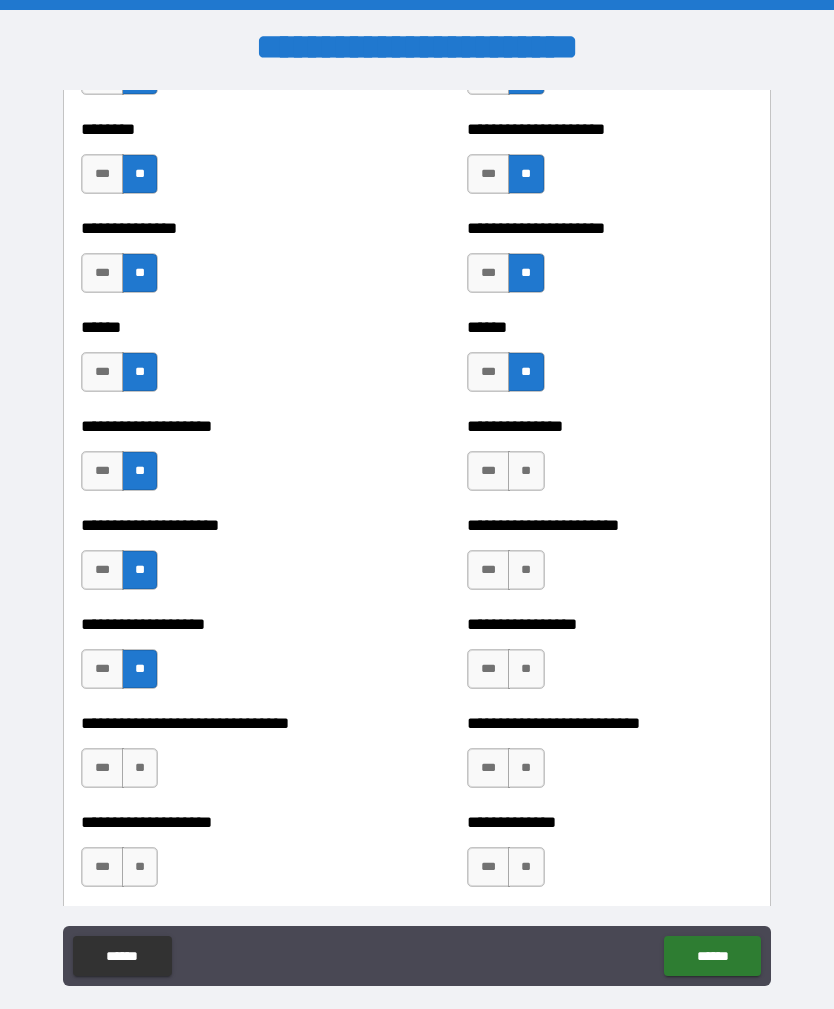 click on "**" at bounding box center (526, 471) 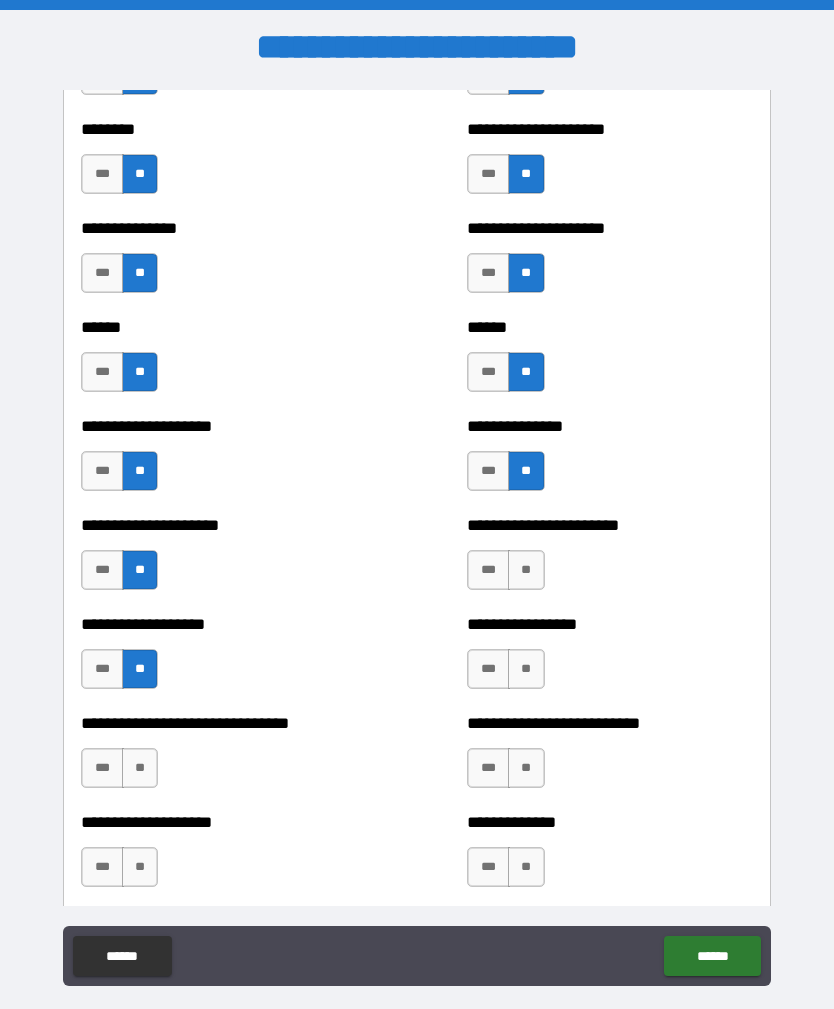 click on "**" at bounding box center (526, 570) 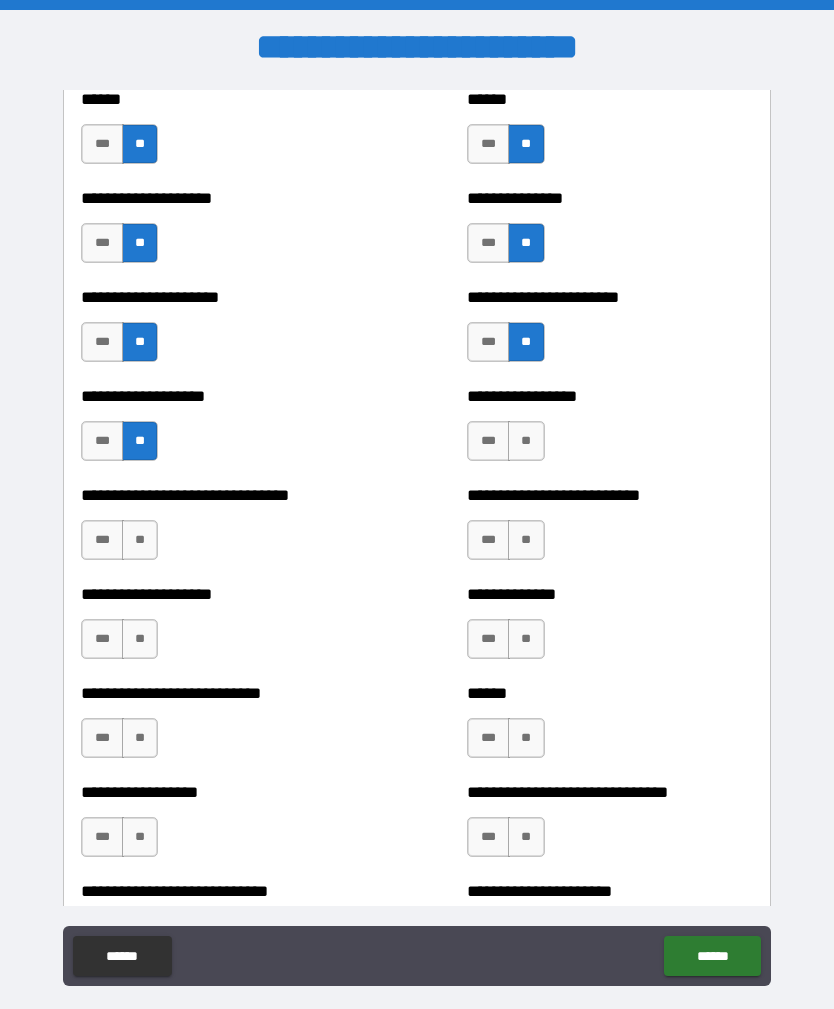 scroll, scrollTop: 2008, scrollLeft: 0, axis: vertical 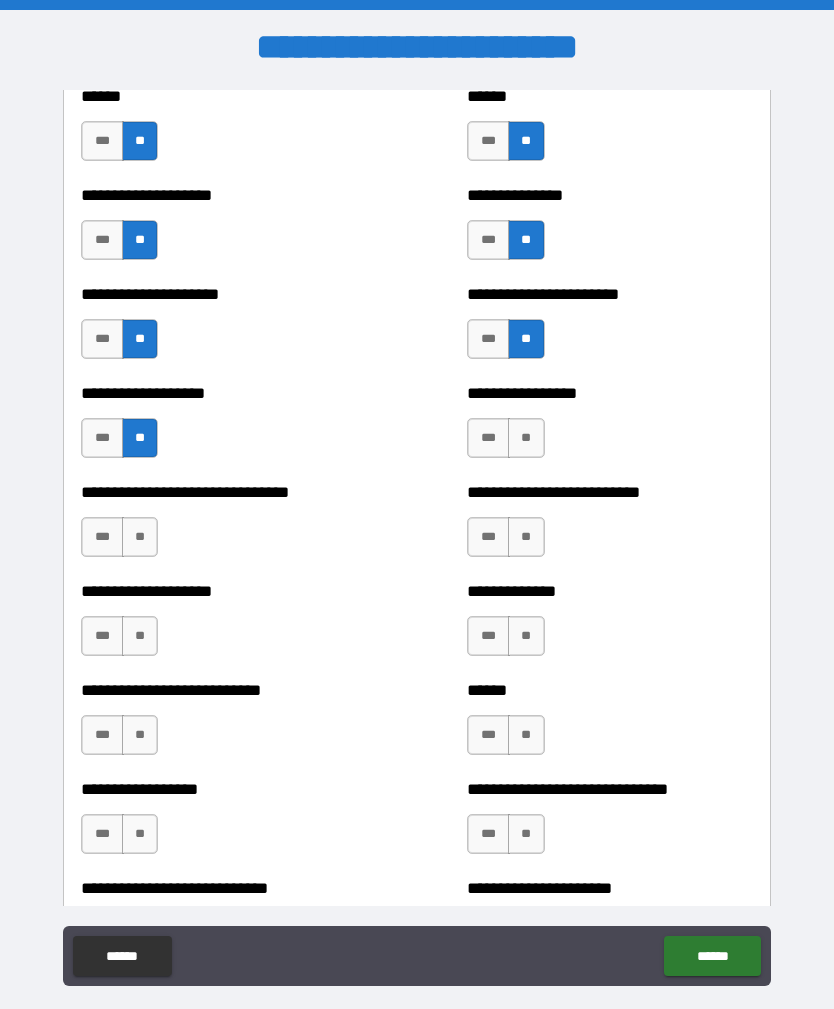 click on "**" at bounding box center [526, 438] 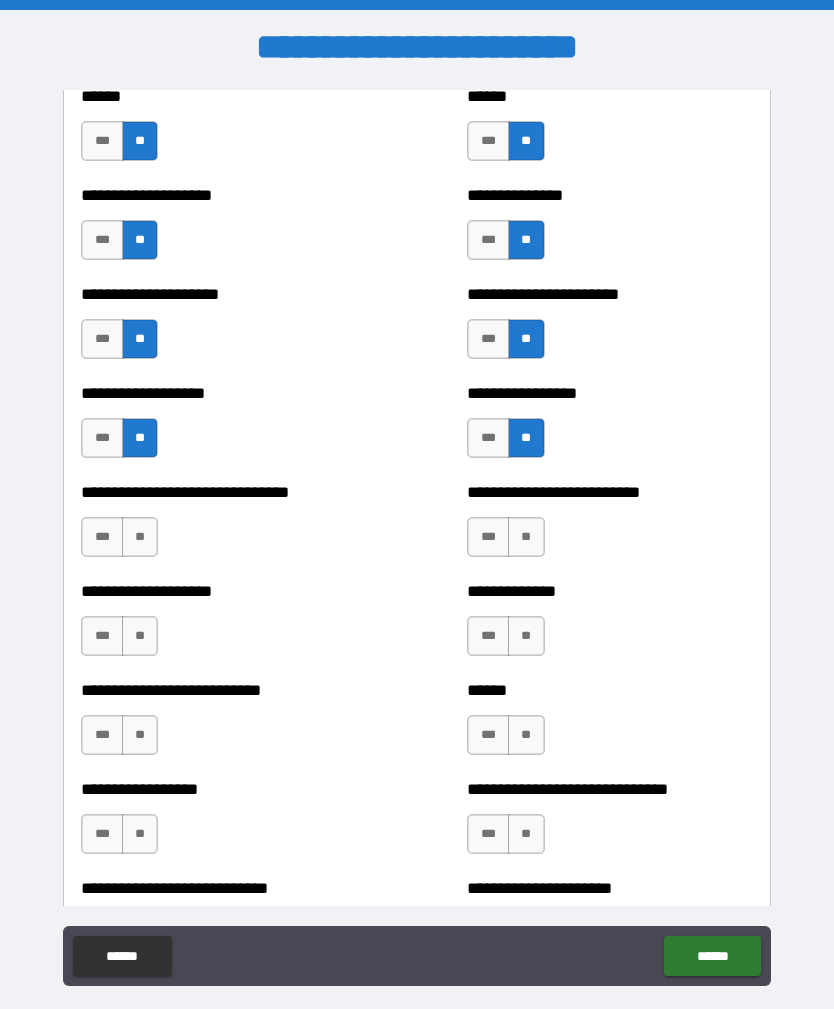 click on "***" at bounding box center (488, 537) 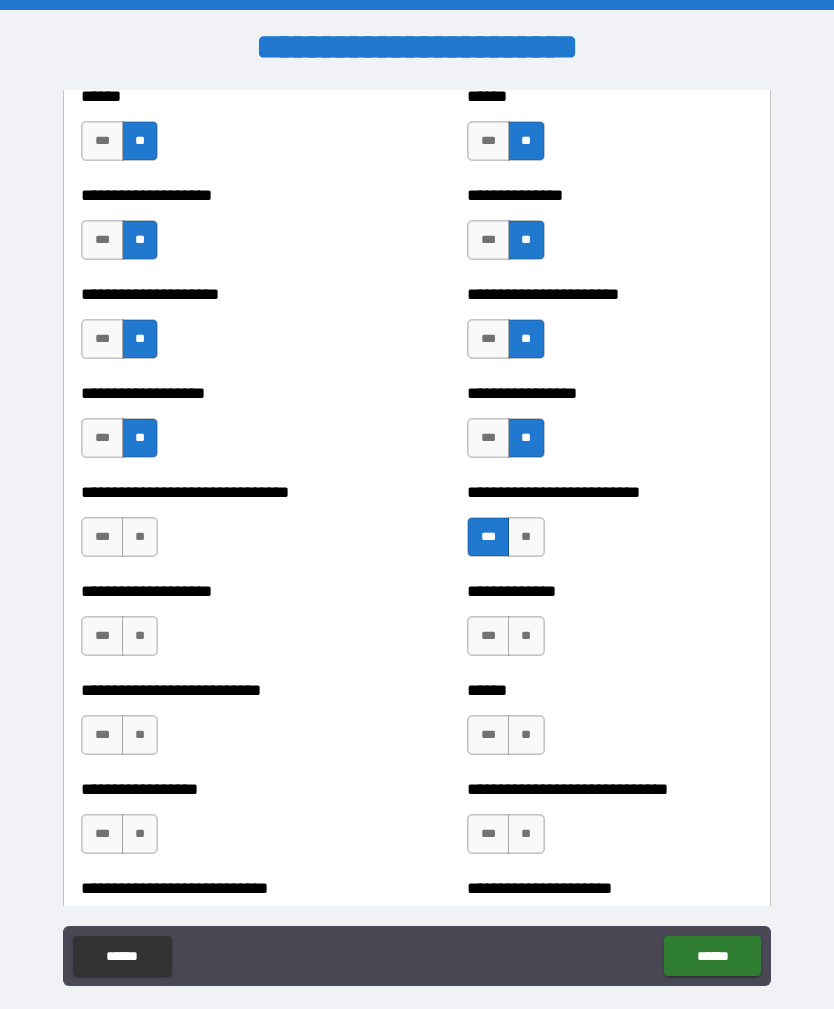 click on "**" at bounding box center (140, 537) 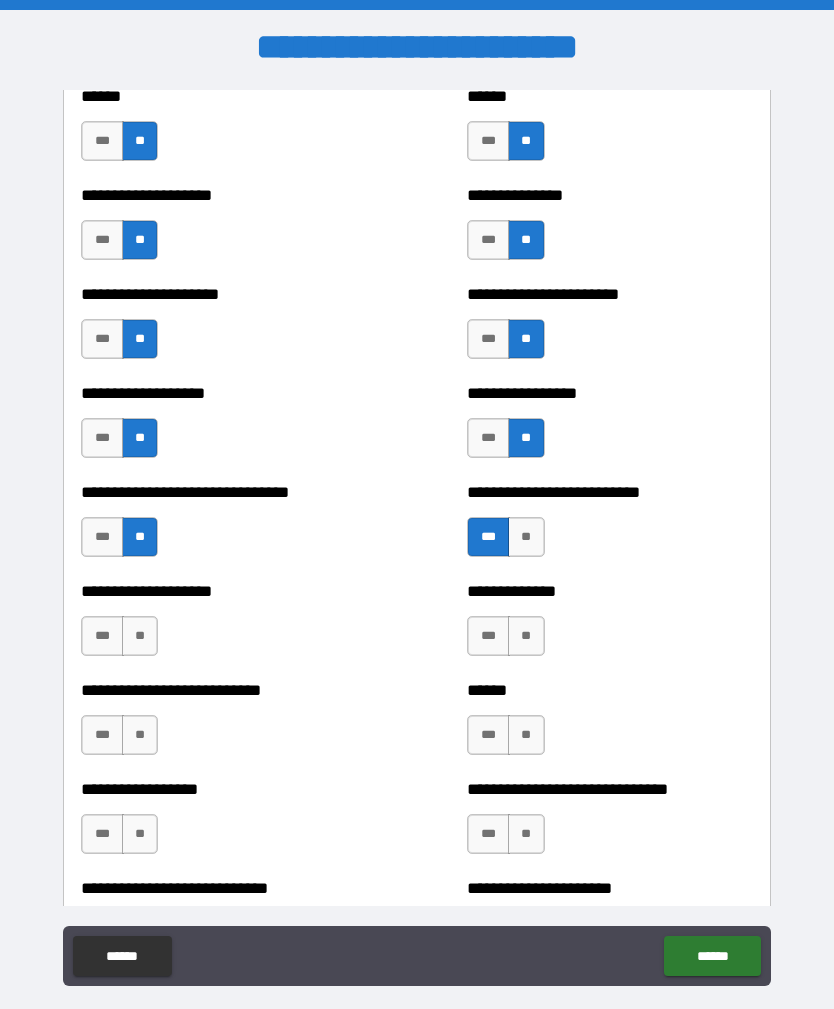 click on "**" at bounding box center (140, 636) 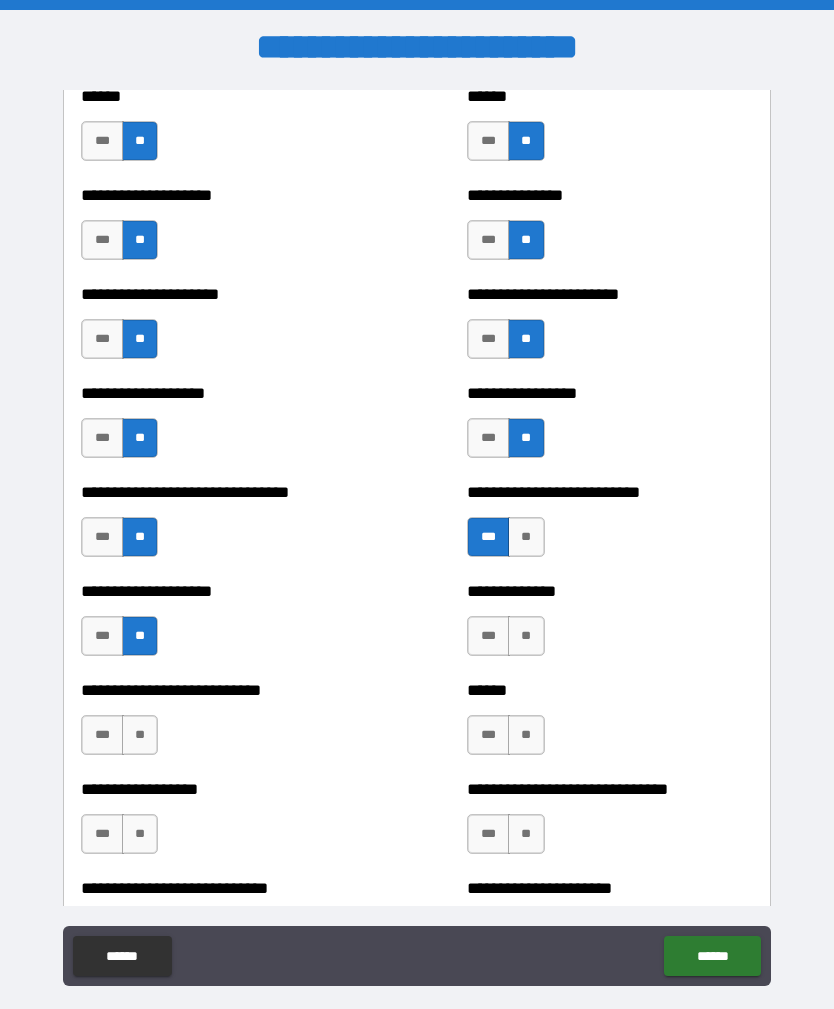 click on "**" at bounding box center [140, 735] 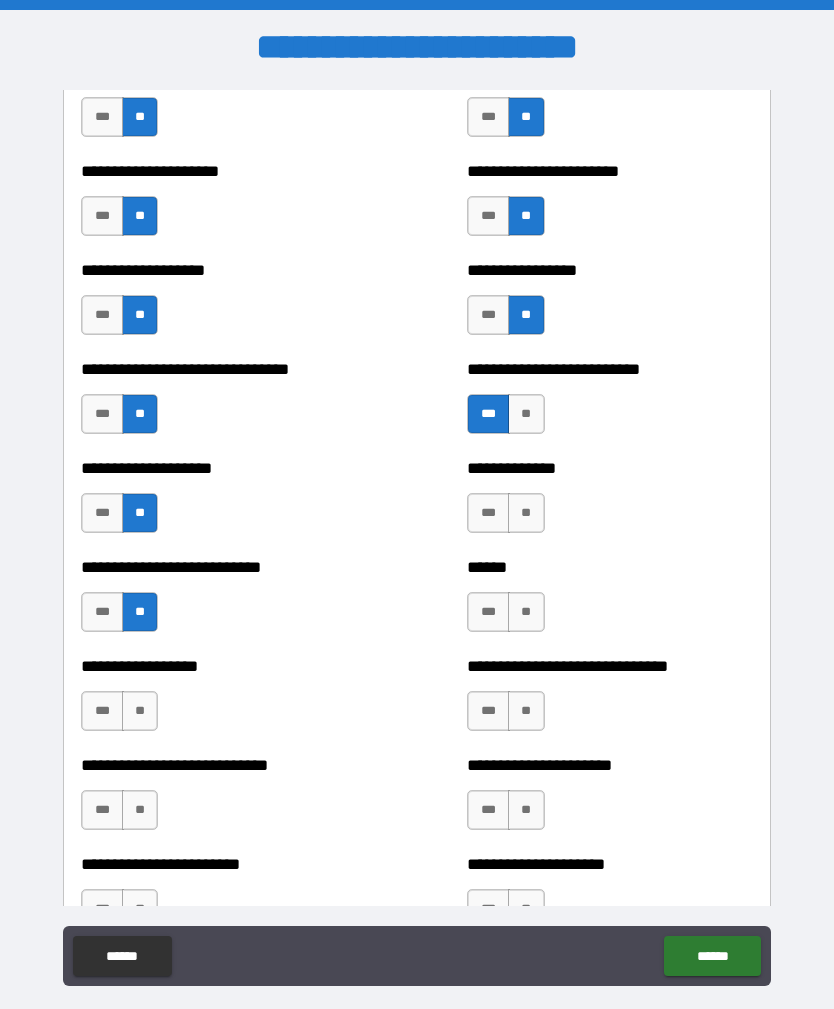 scroll, scrollTop: 2130, scrollLeft: 0, axis: vertical 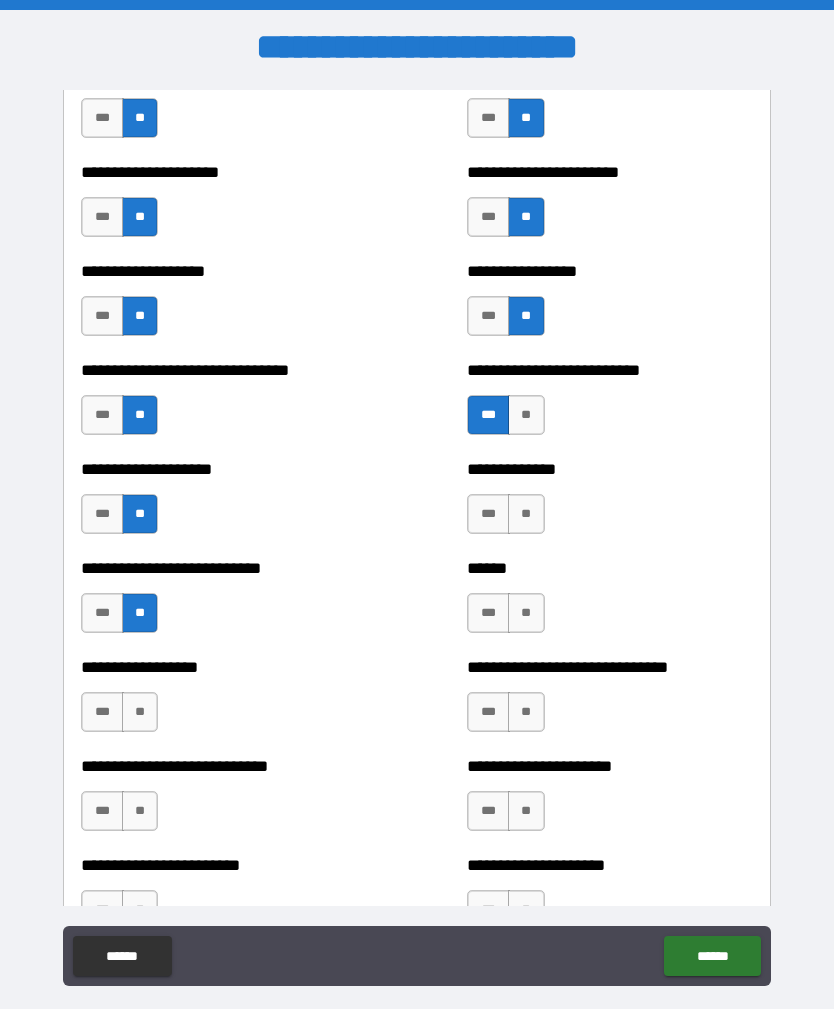 click on "**" at bounding box center [140, 712] 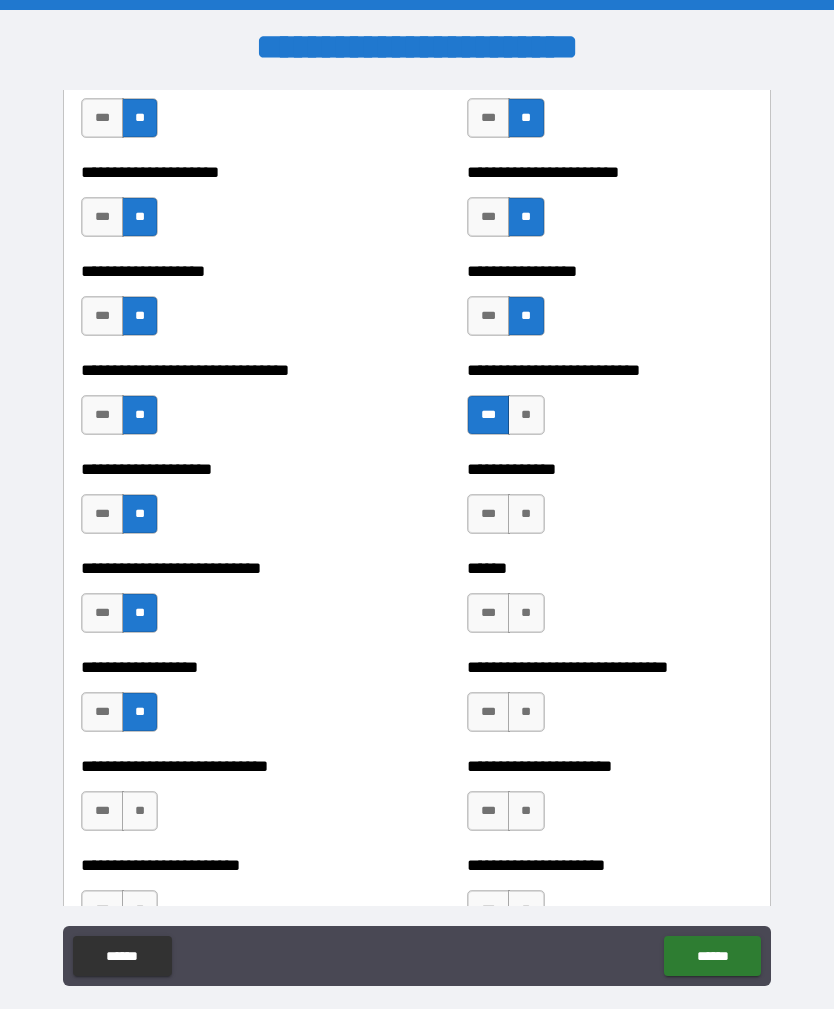 click on "**" at bounding box center [140, 811] 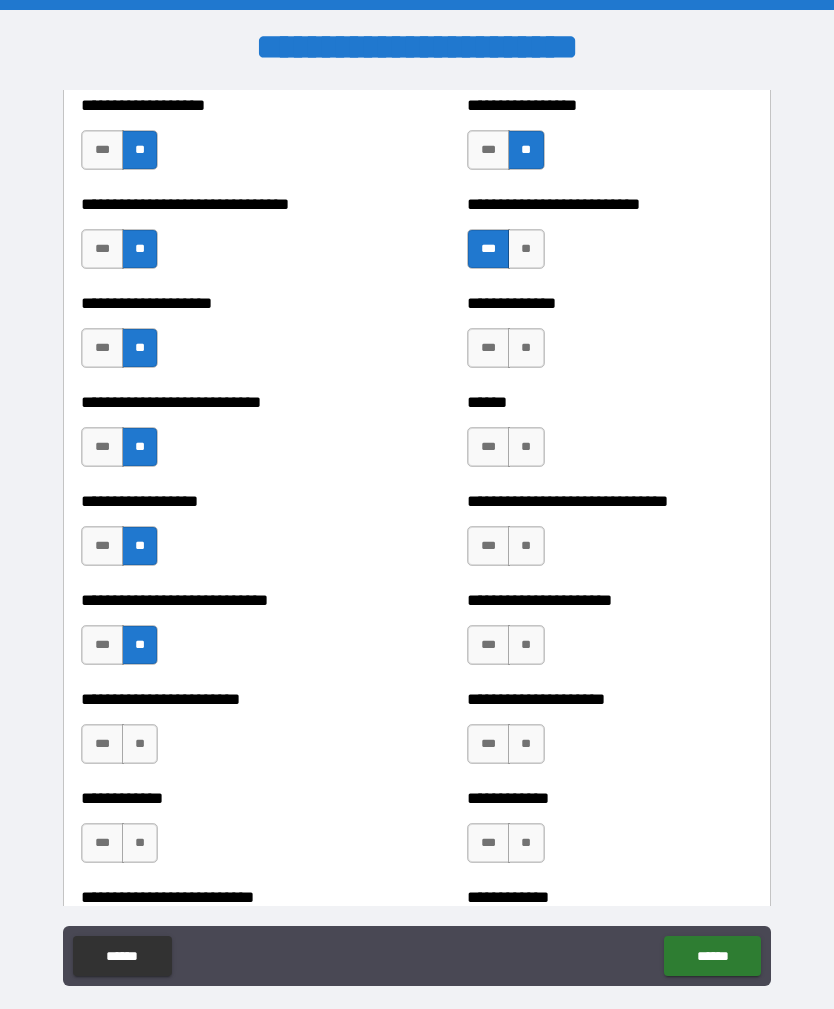 scroll, scrollTop: 2295, scrollLeft: 0, axis: vertical 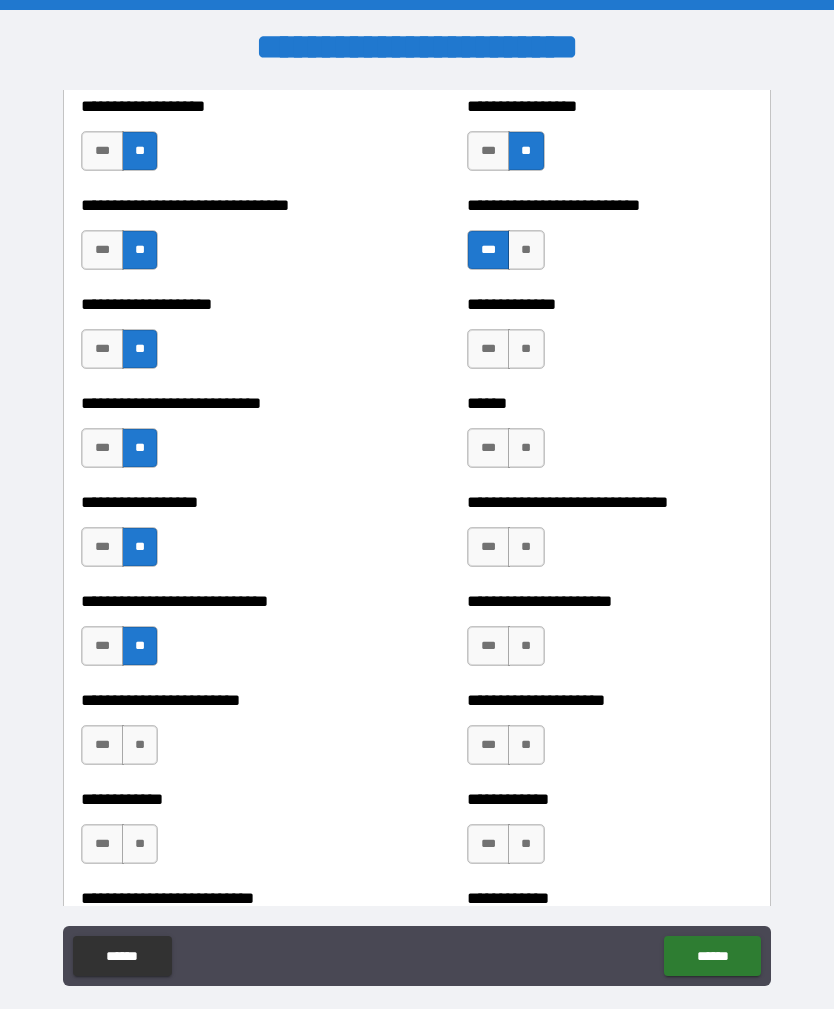 click on "**" at bounding box center (140, 745) 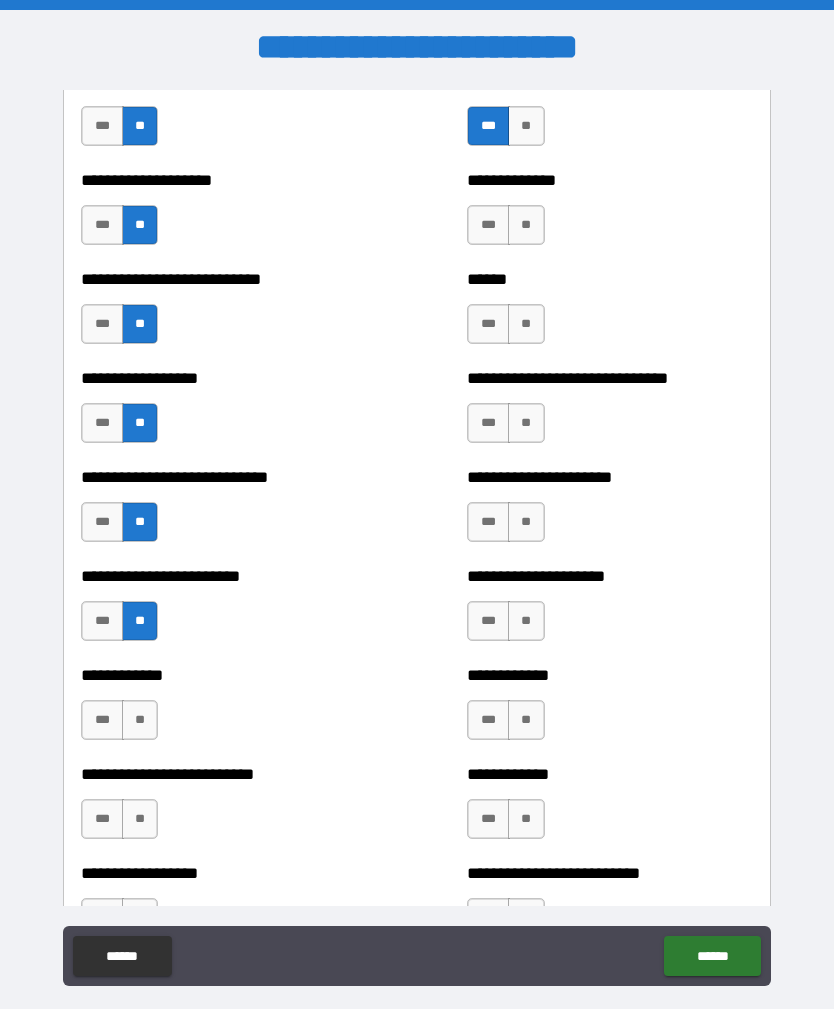 scroll, scrollTop: 2423, scrollLeft: 0, axis: vertical 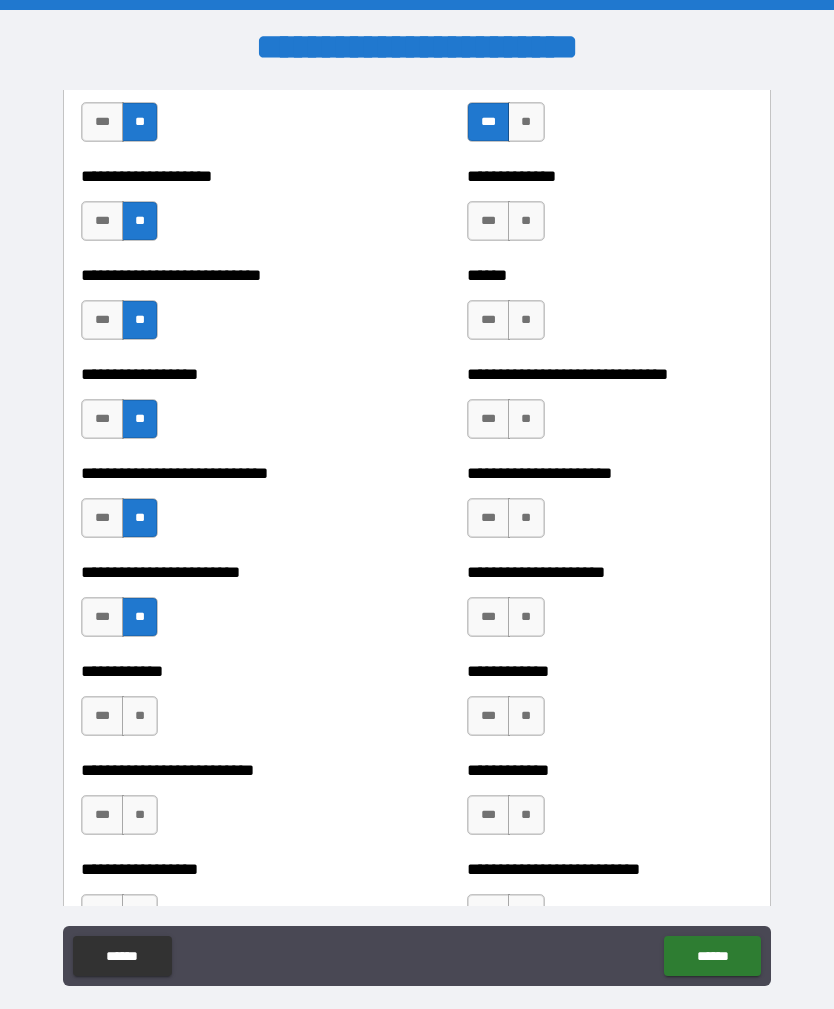 click on "**" at bounding box center [140, 716] 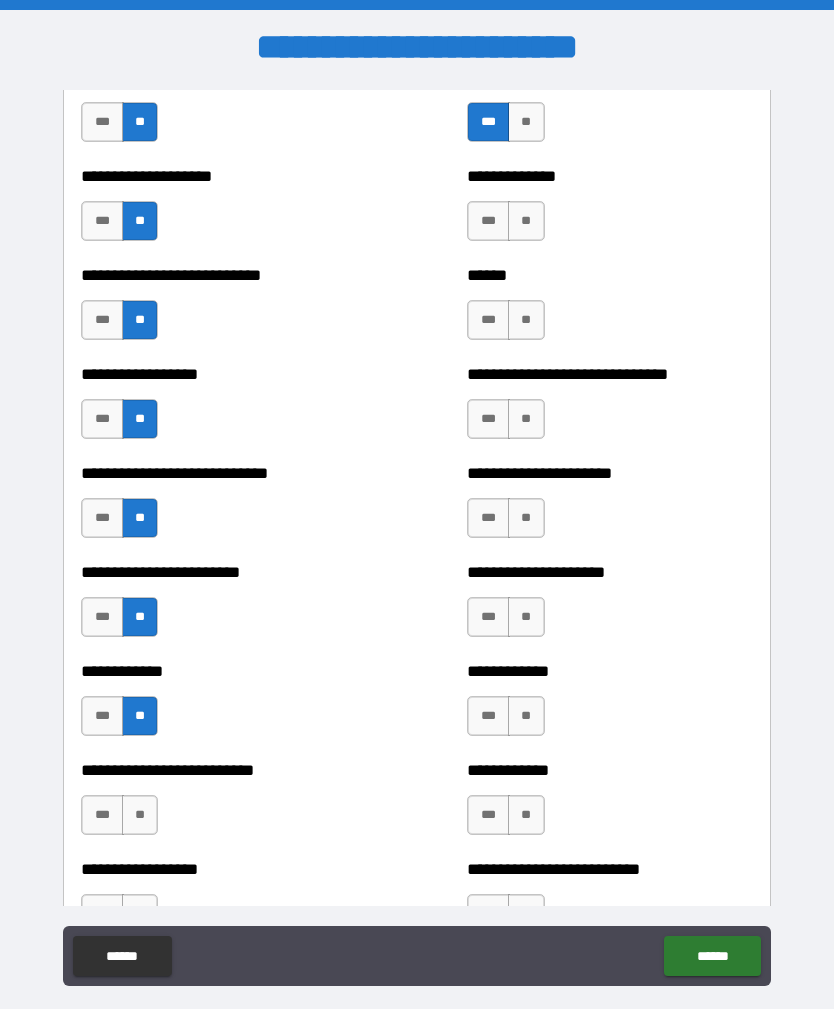 click on "**" at bounding box center (140, 815) 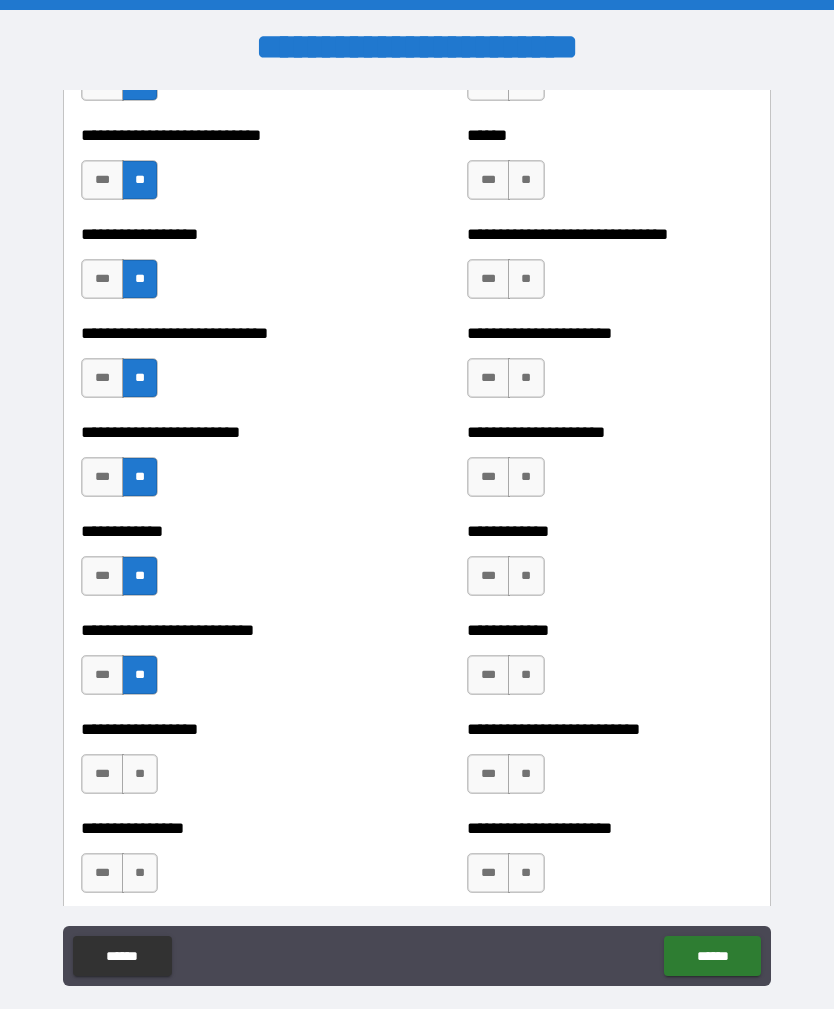 scroll, scrollTop: 2572, scrollLeft: 0, axis: vertical 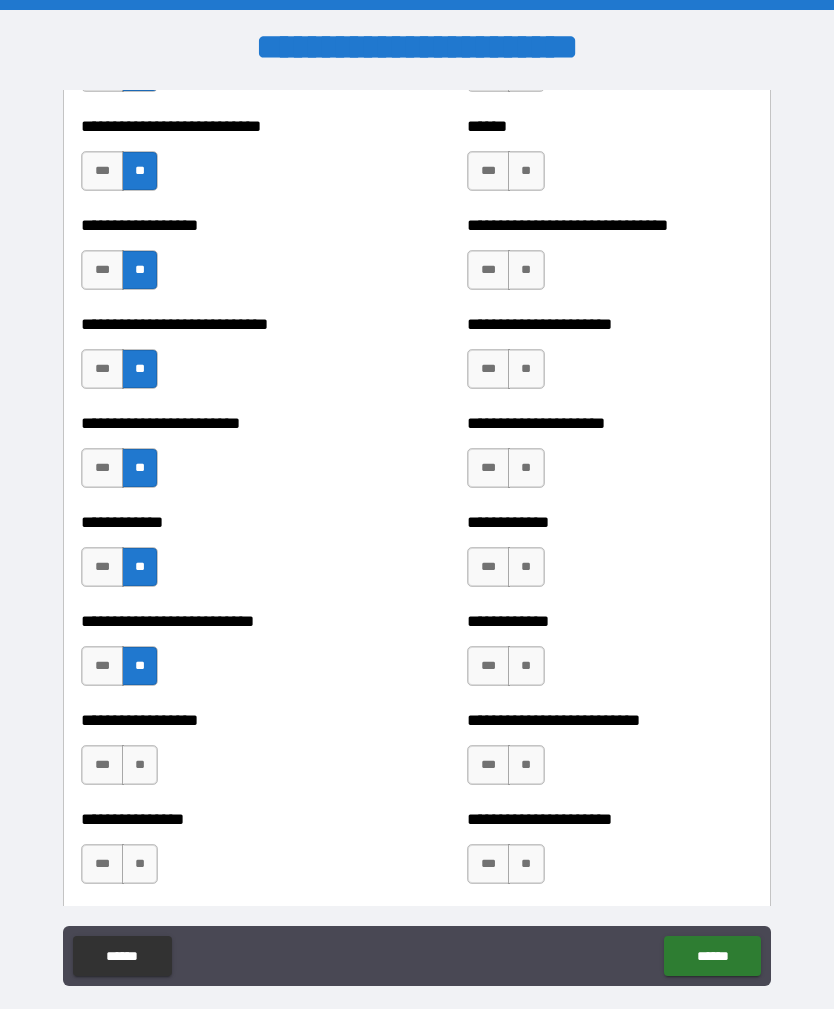 click on "**" at bounding box center [140, 765] 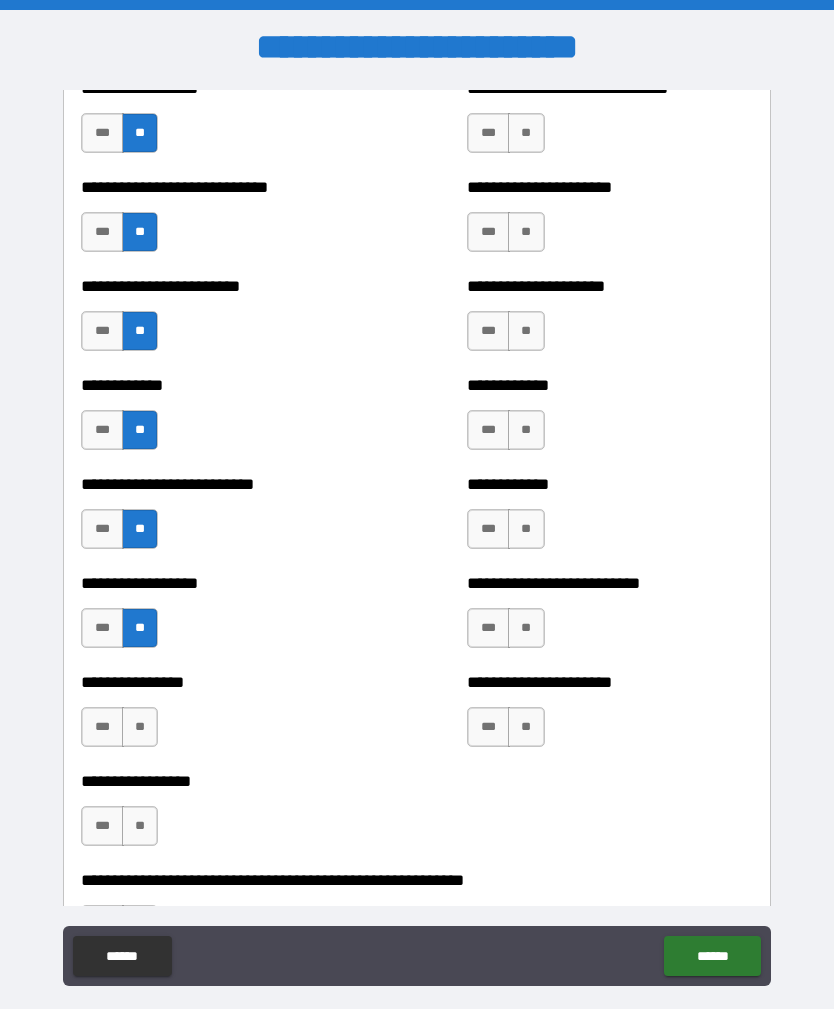 scroll, scrollTop: 2730, scrollLeft: 0, axis: vertical 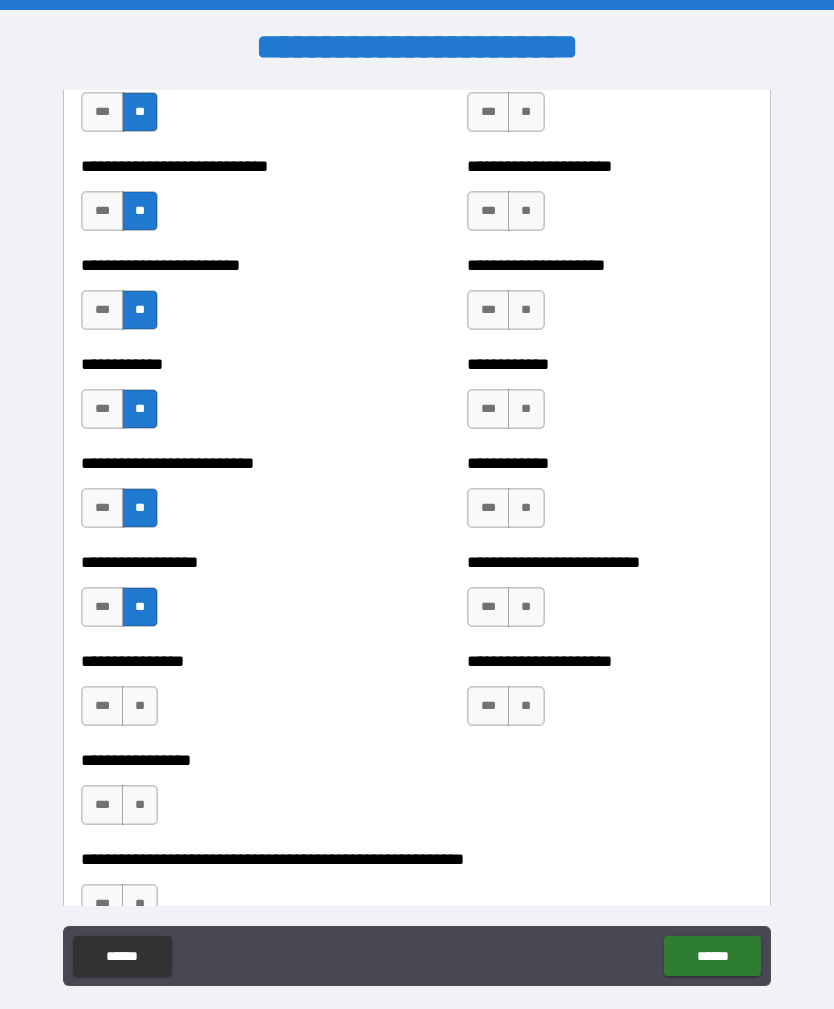 click on "**" at bounding box center [140, 706] 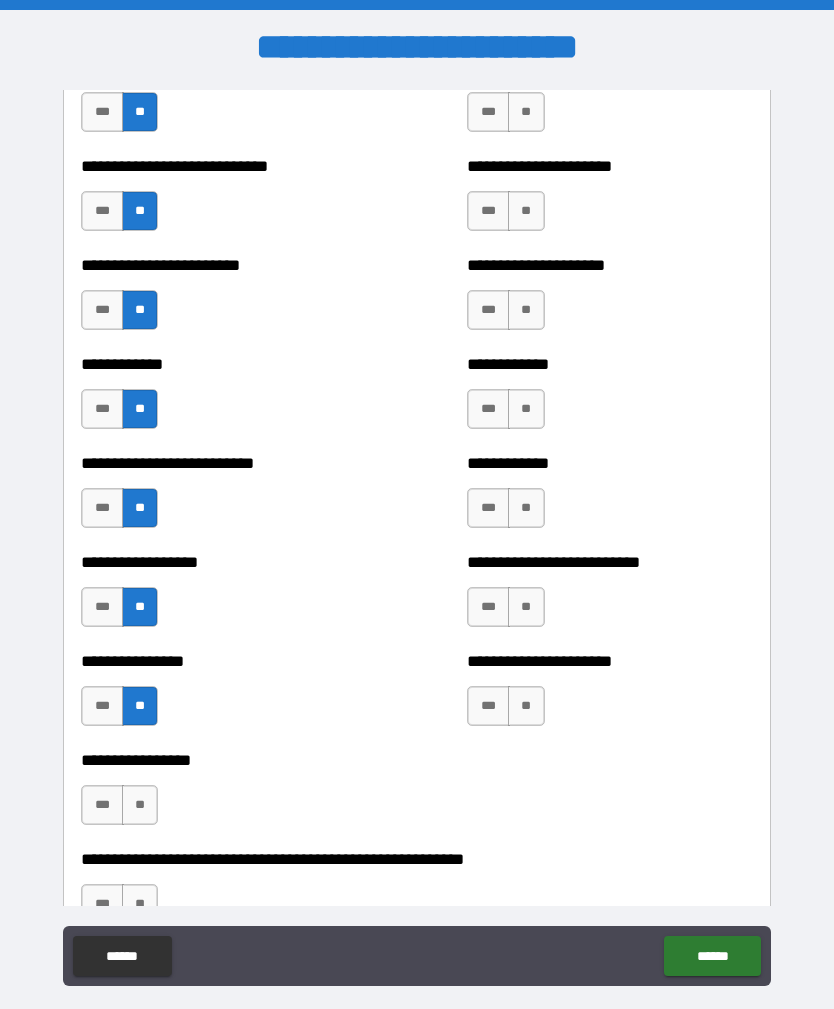 click on "**" at bounding box center (140, 805) 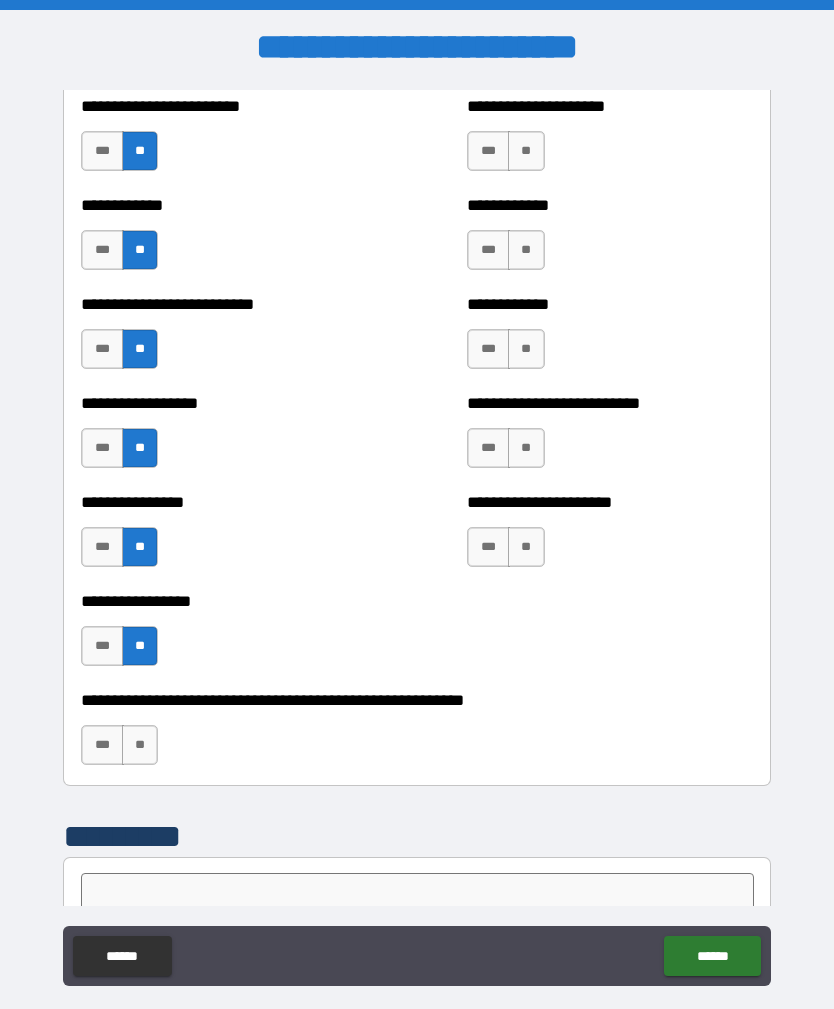 scroll, scrollTop: 2888, scrollLeft: 0, axis: vertical 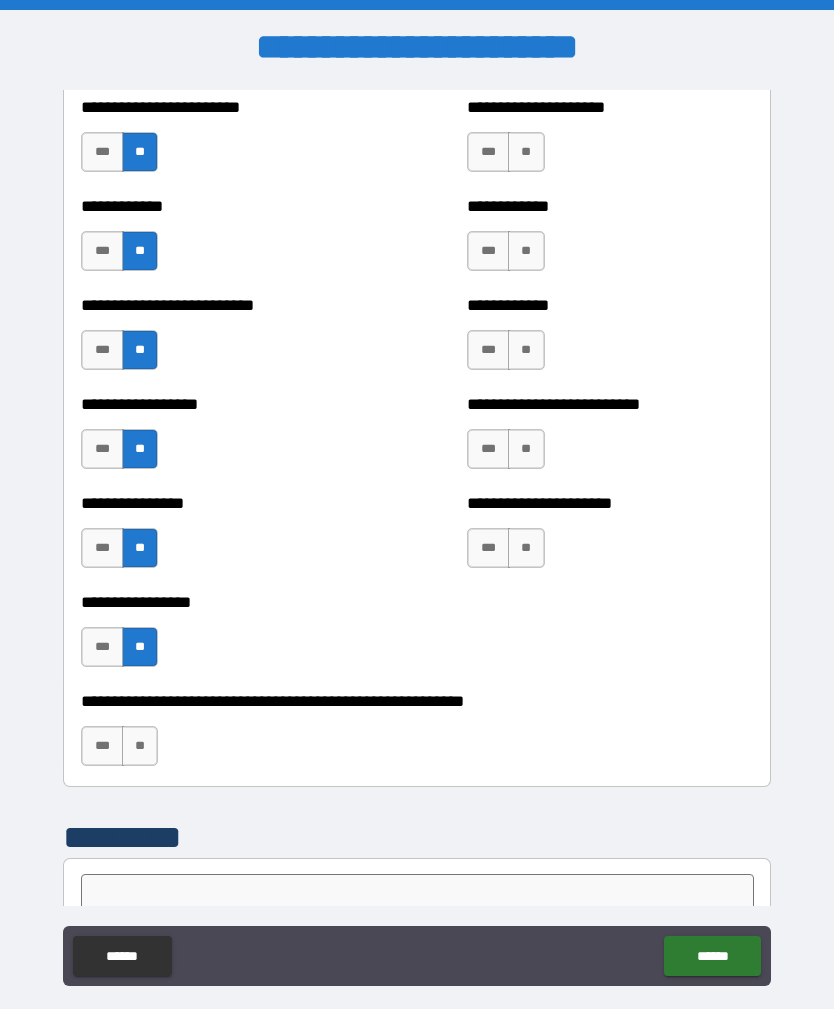 click on "**" at bounding box center (140, 746) 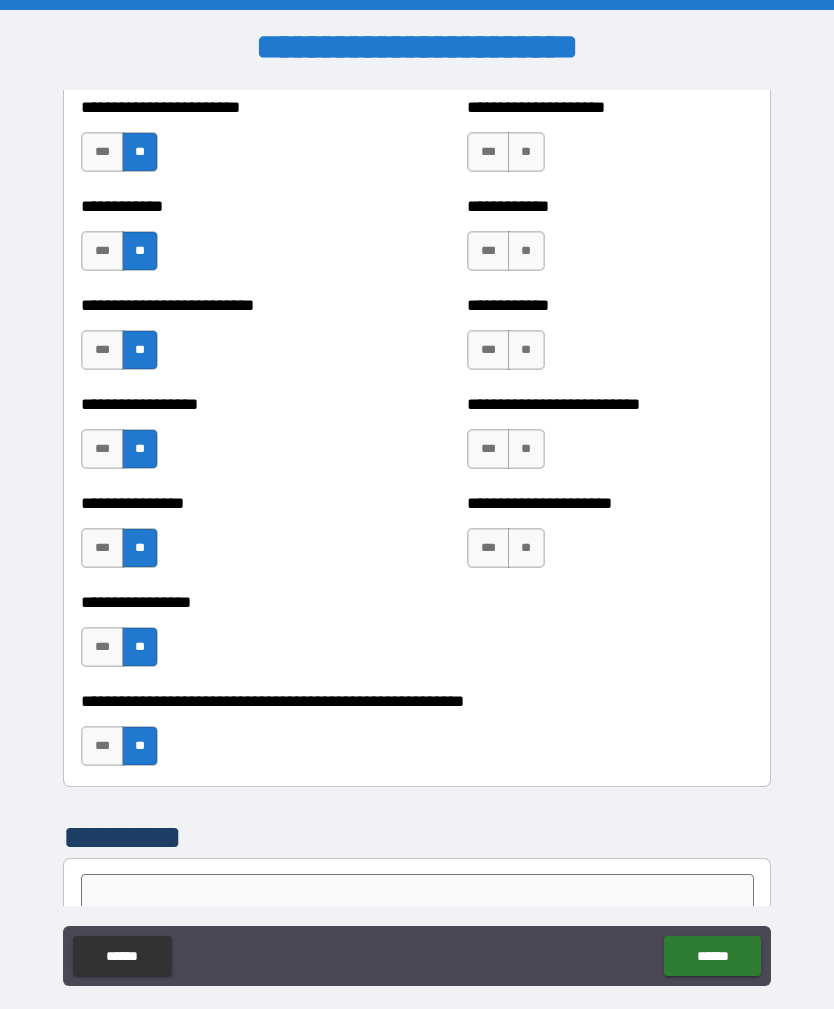 click on "**" at bounding box center [526, 548] 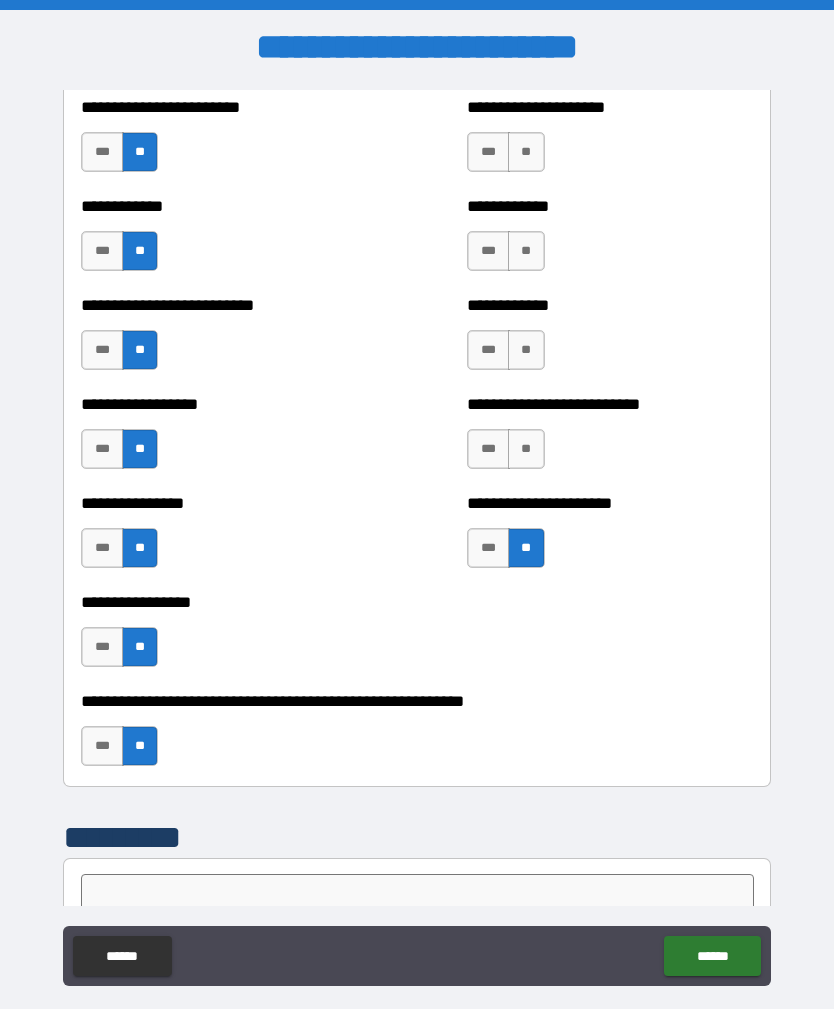 click on "**" at bounding box center (526, 449) 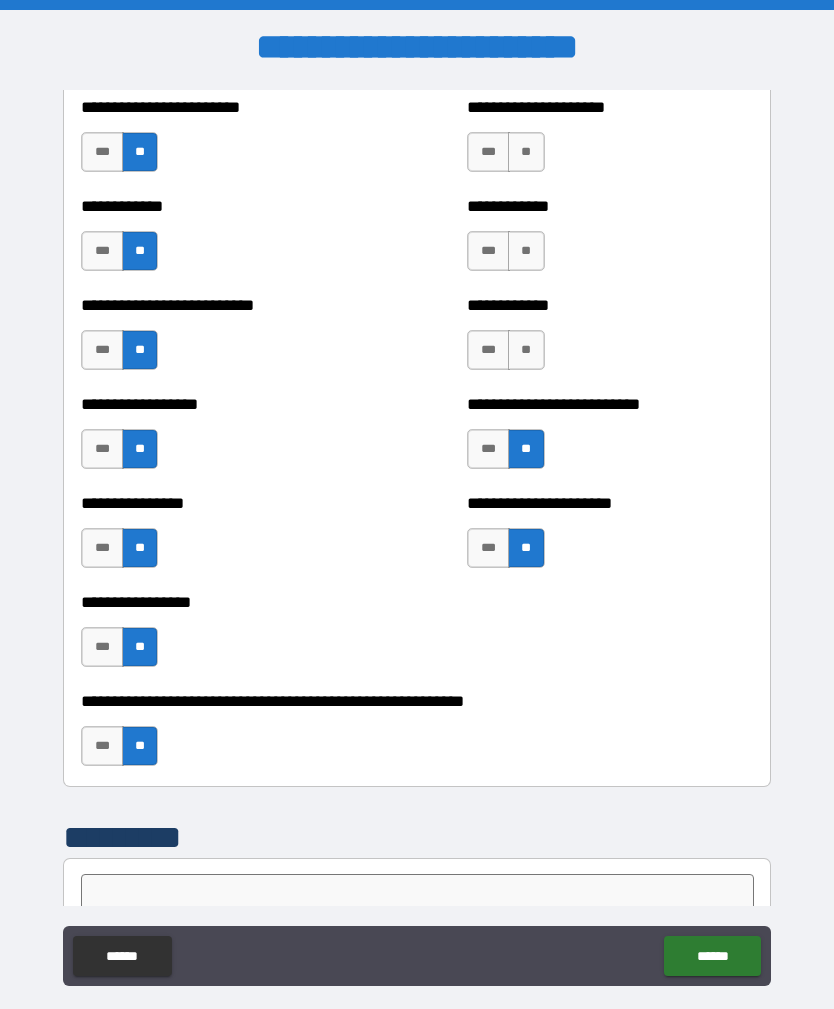 click on "**" at bounding box center (526, 350) 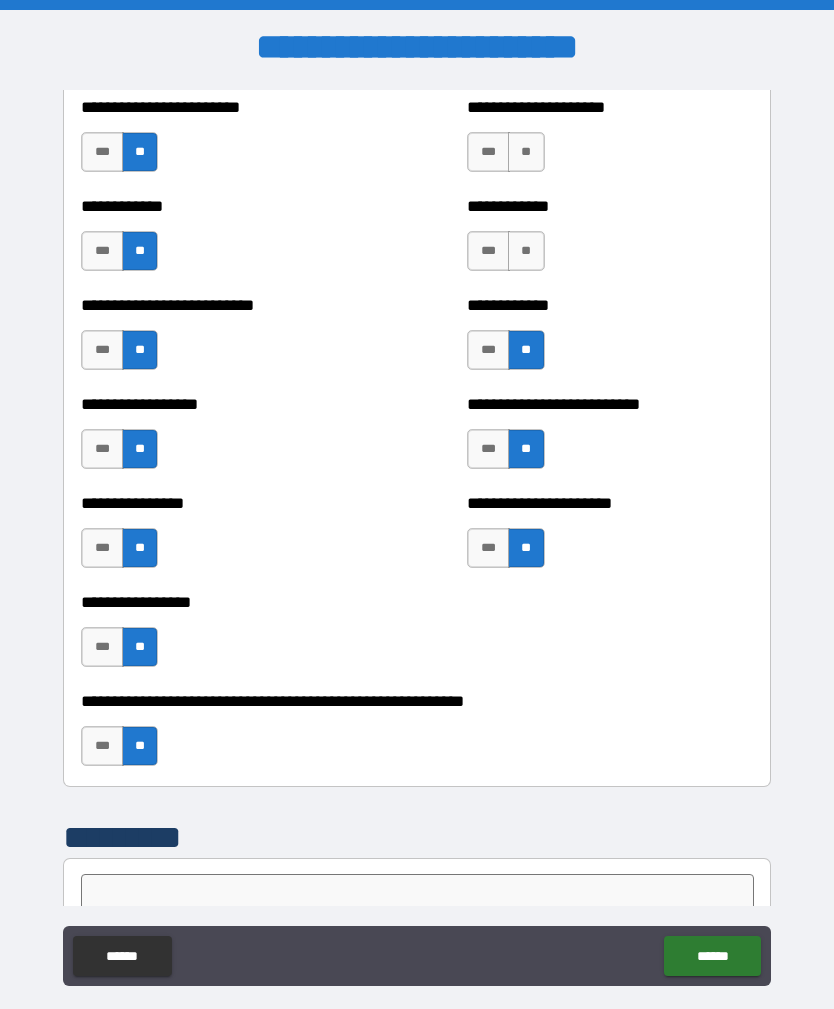 click on "**" at bounding box center [526, 251] 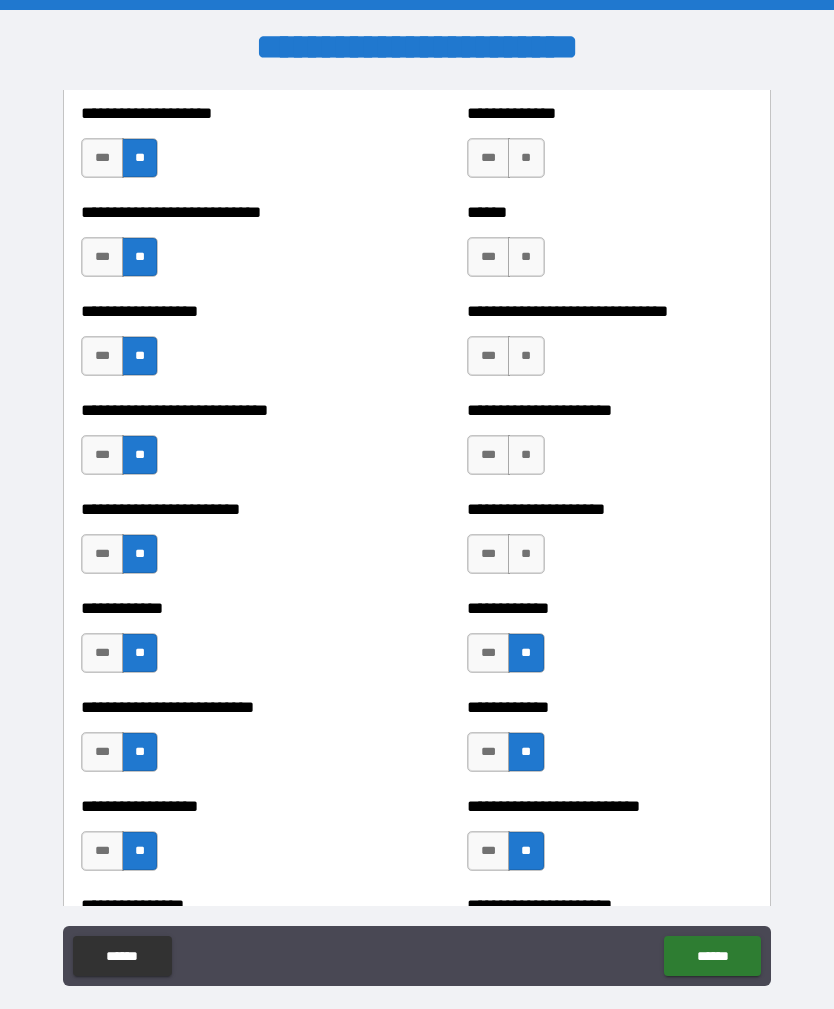 scroll, scrollTop: 2483, scrollLeft: 0, axis: vertical 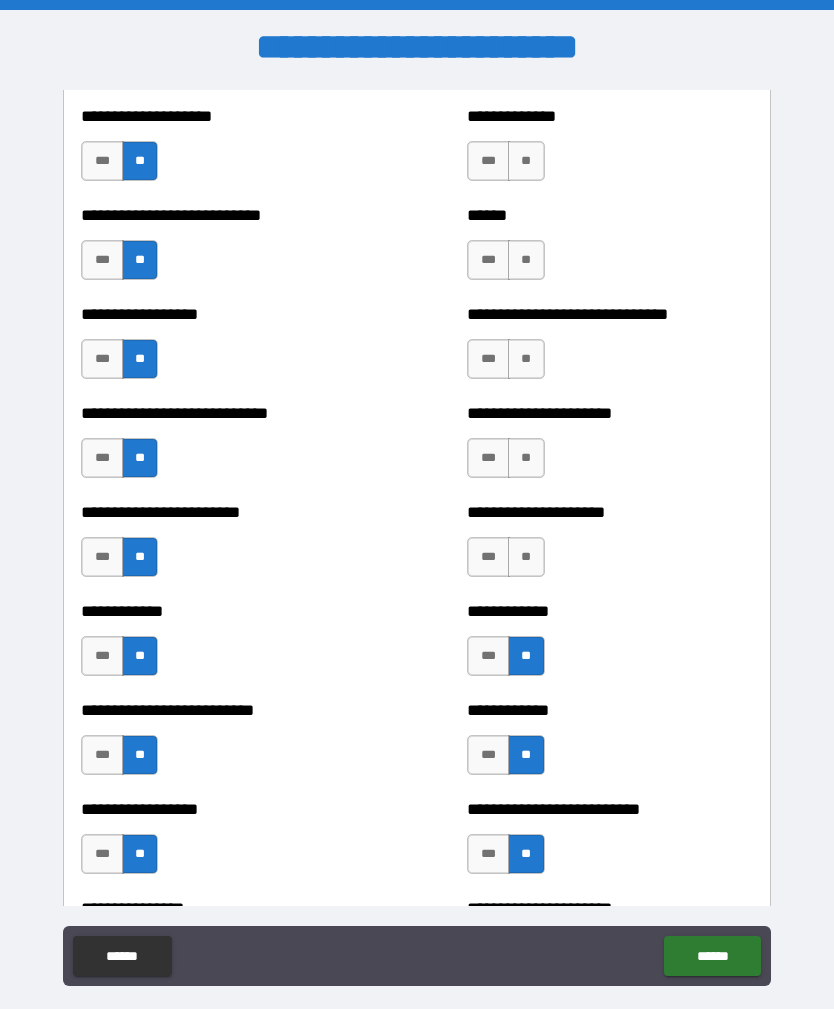 click on "**" at bounding box center (526, 557) 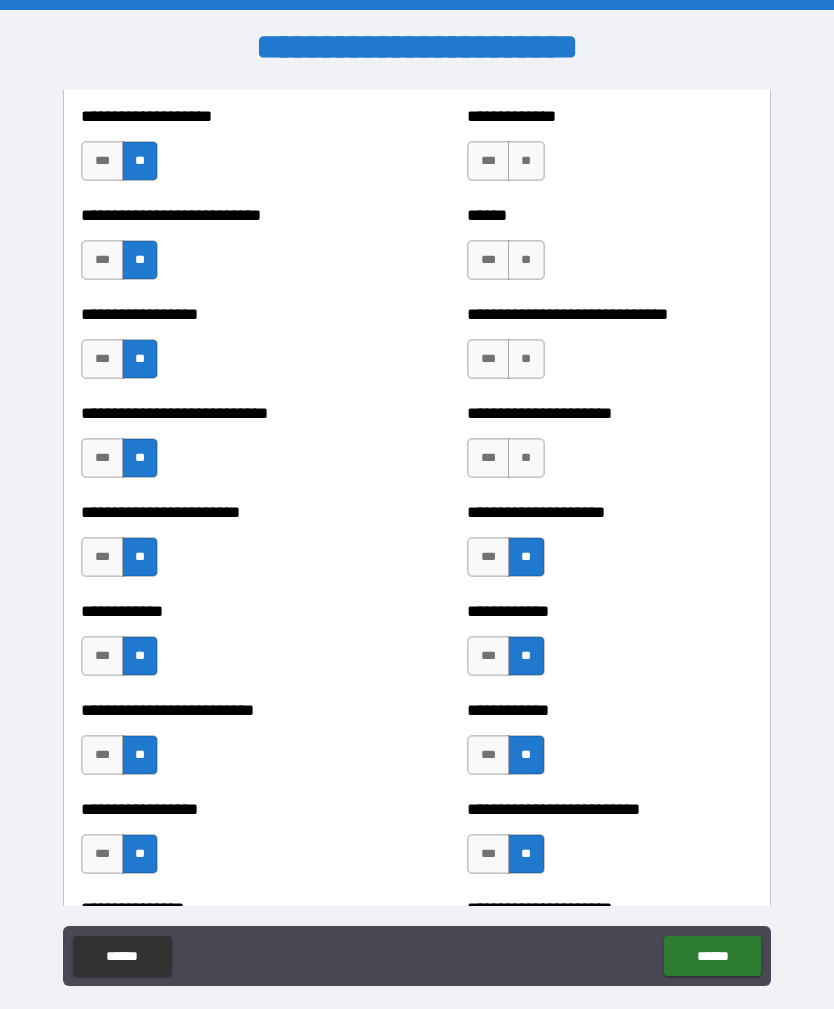 click on "**" at bounding box center [526, 458] 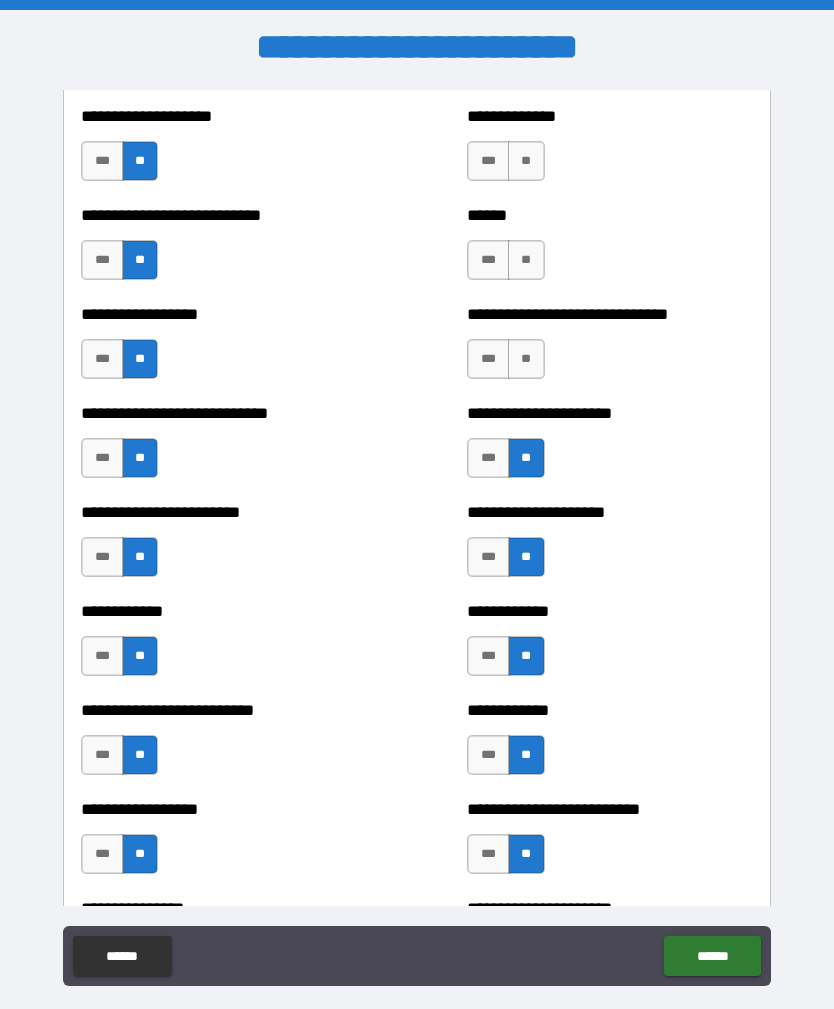 click on "**" at bounding box center (526, 359) 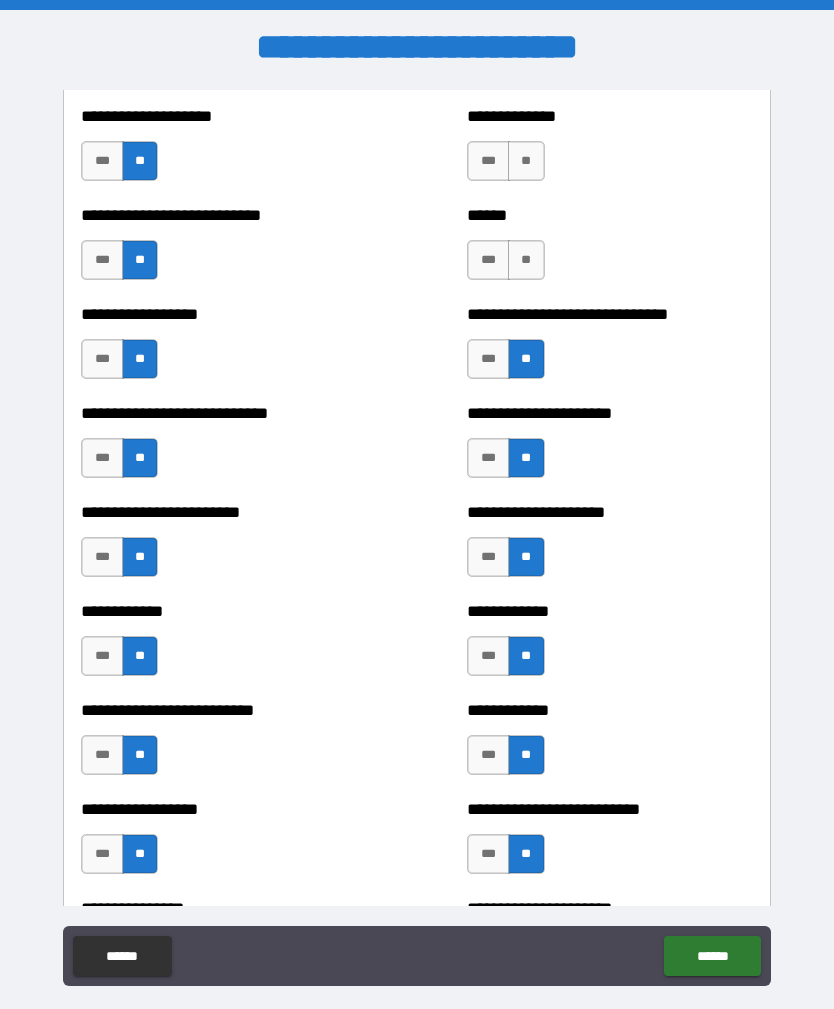 click on "**" at bounding box center [526, 260] 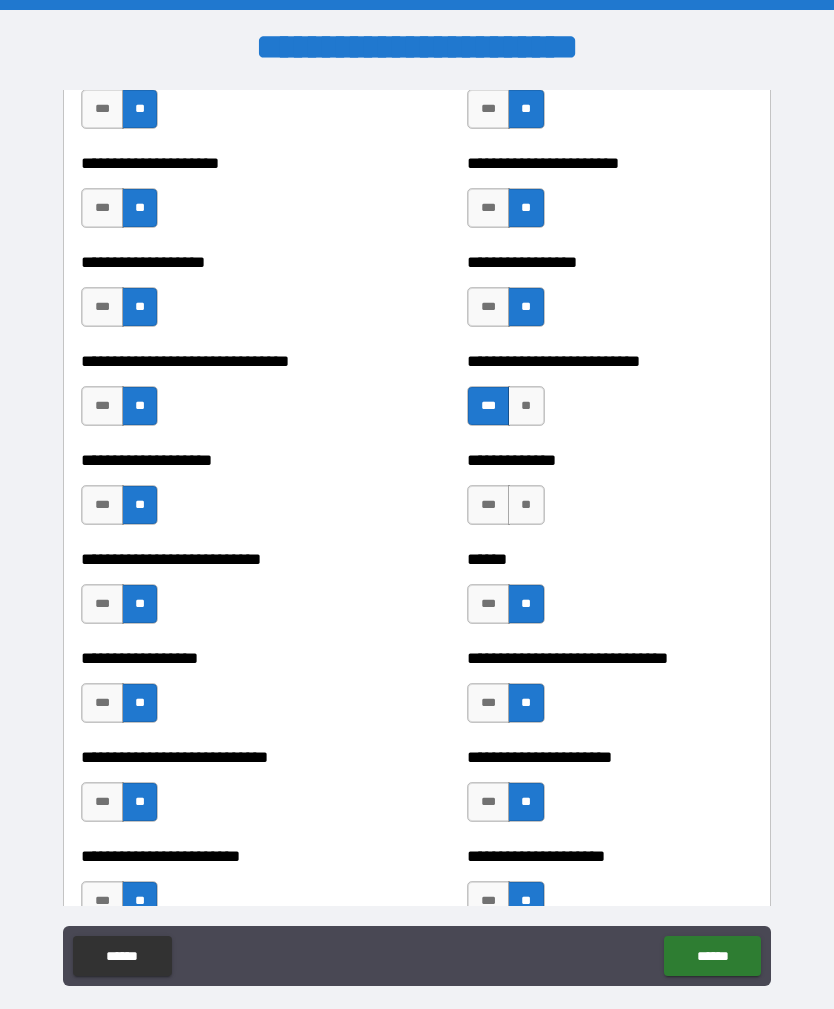 scroll, scrollTop: 2136, scrollLeft: 0, axis: vertical 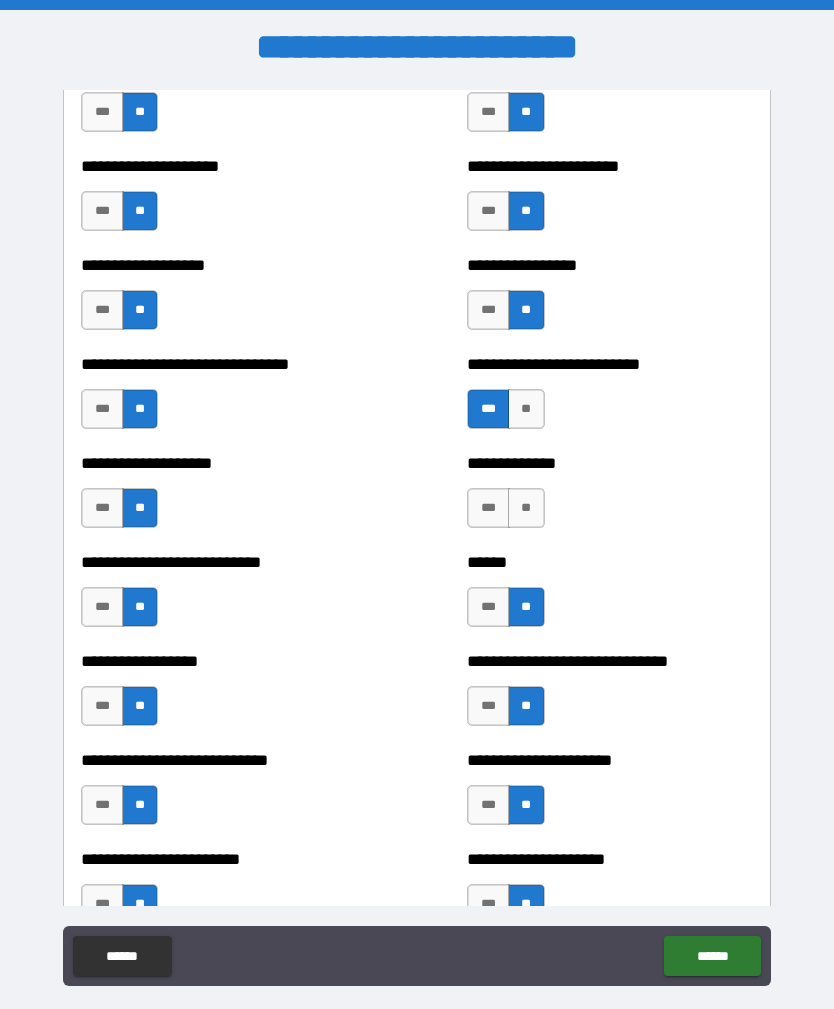 click on "***" at bounding box center [488, 508] 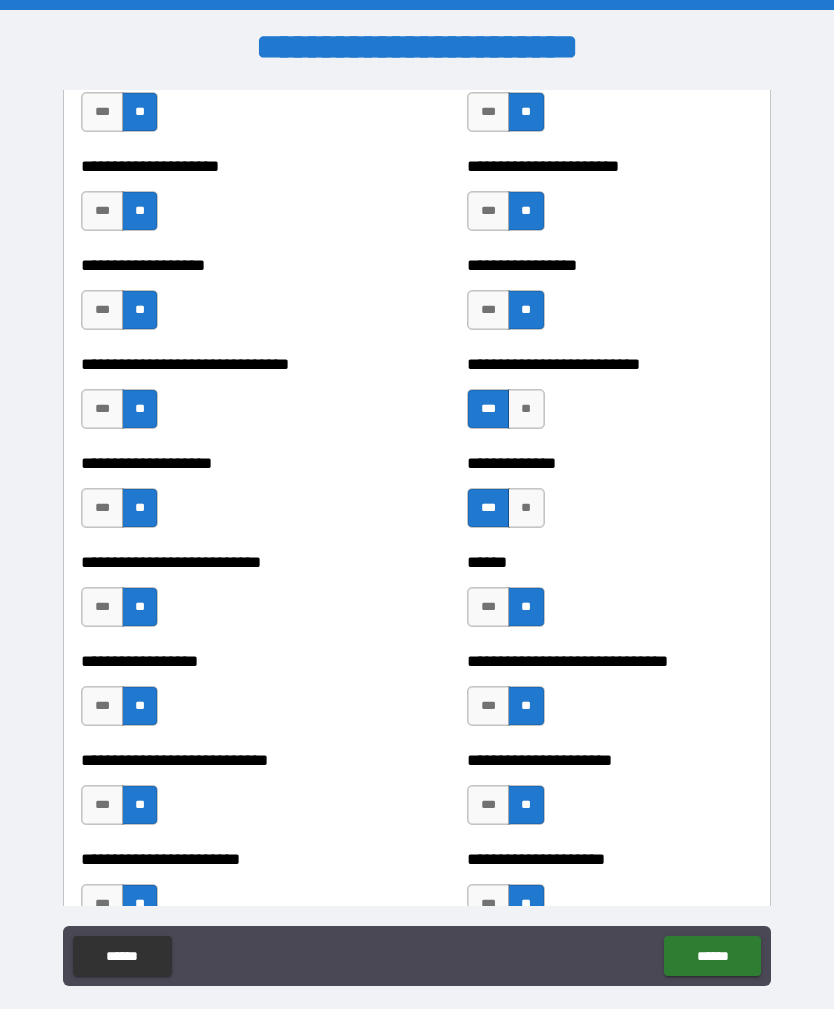 click on "****** *** **" at bounding box center (609, 597) 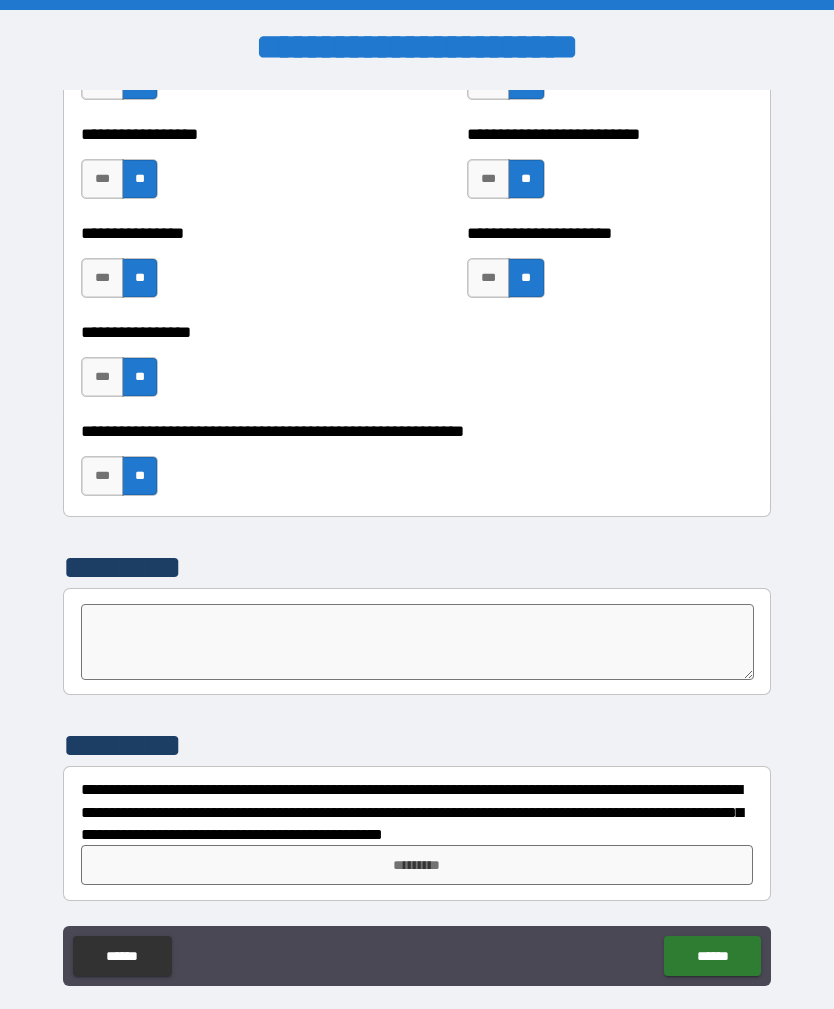 scroll, scrollTop: 3158, scrollLeft: 0, axis: vertical 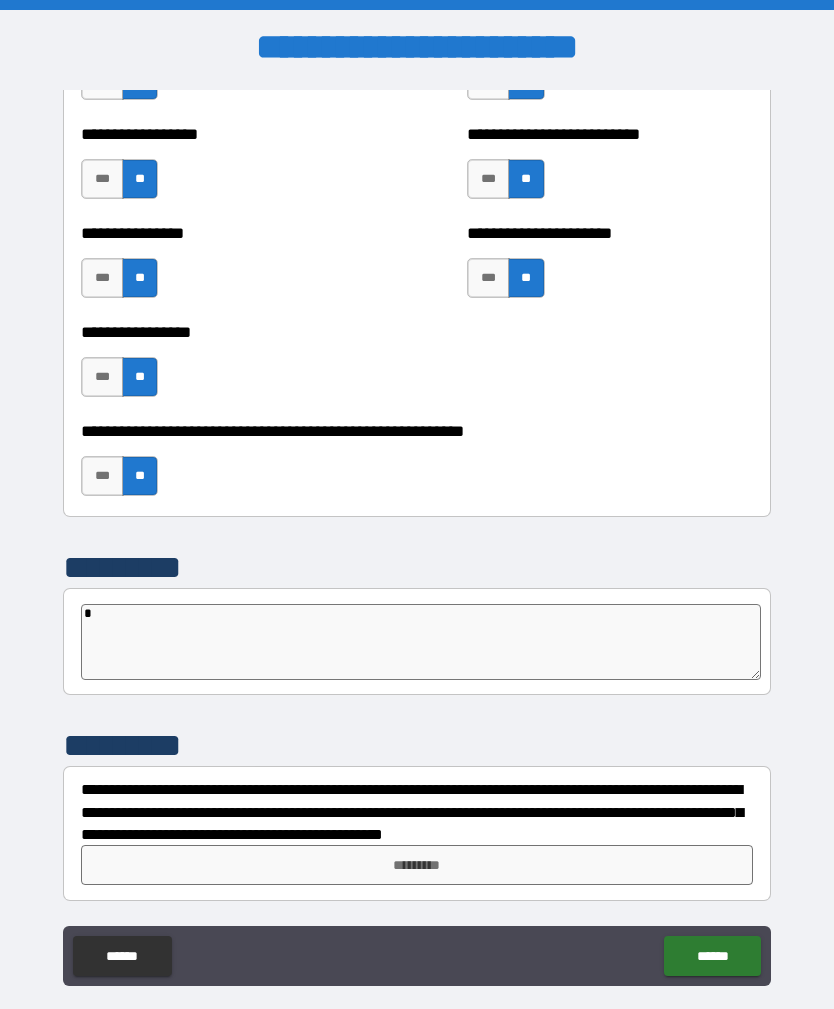type on "*" 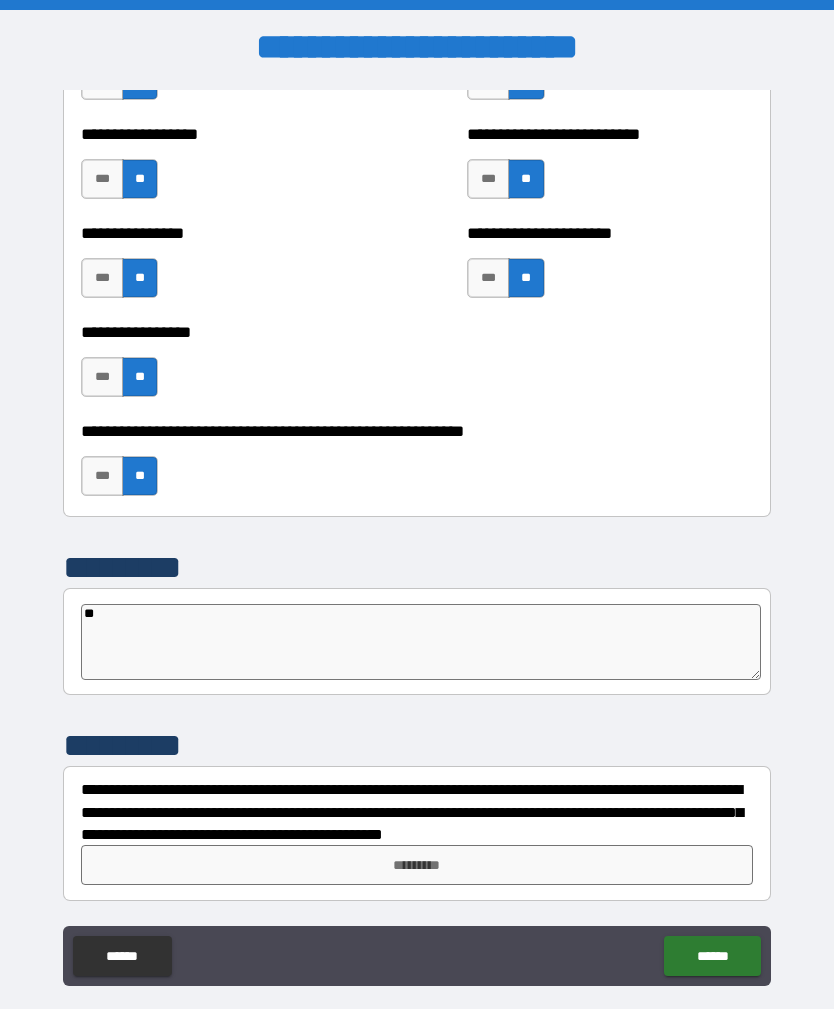 type on "*" 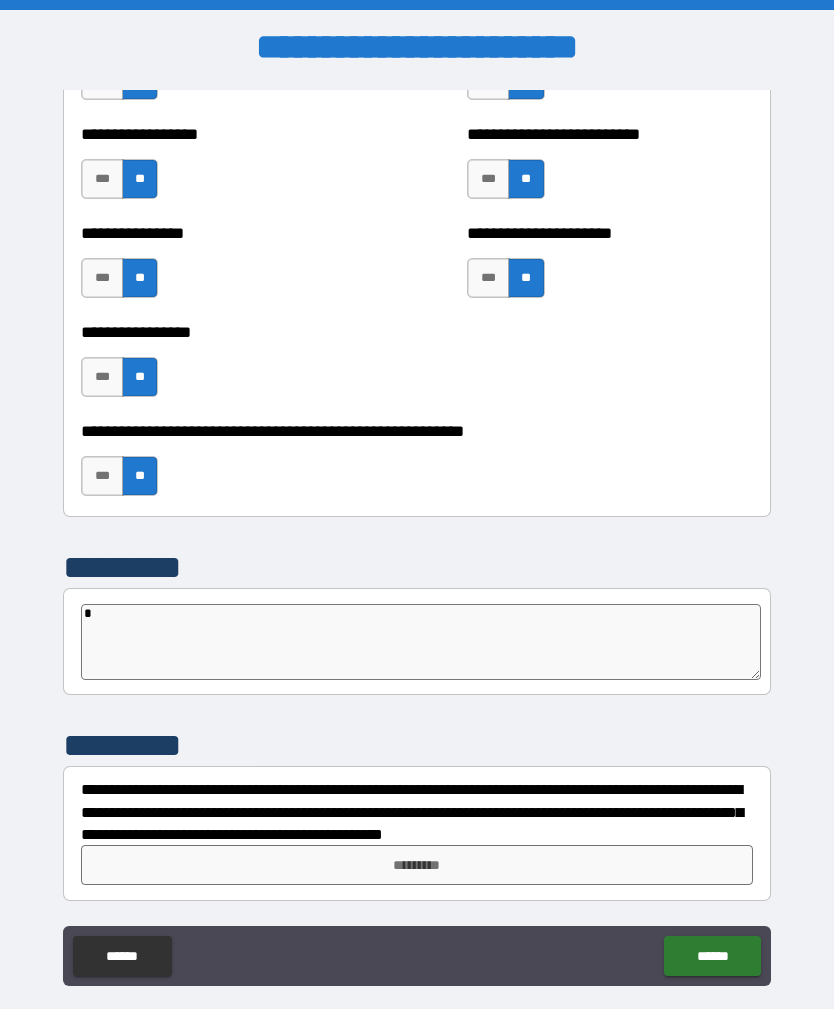 type on "*" 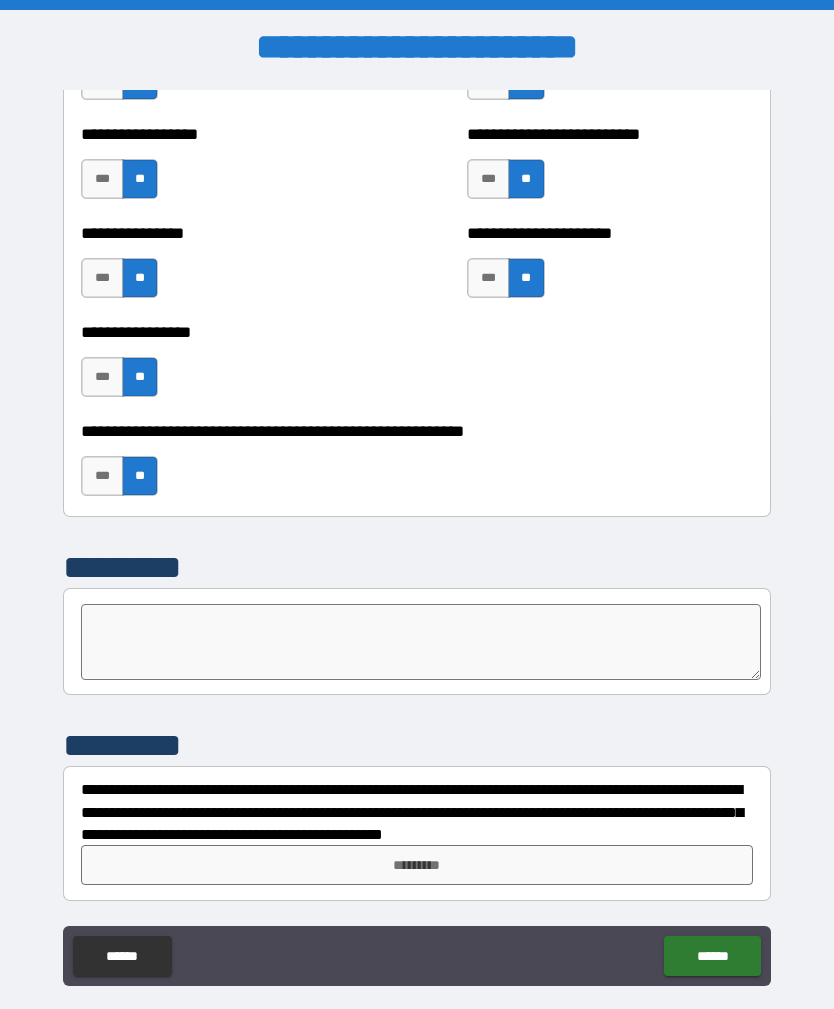 click on "**********" at bounding box center (417, 539) 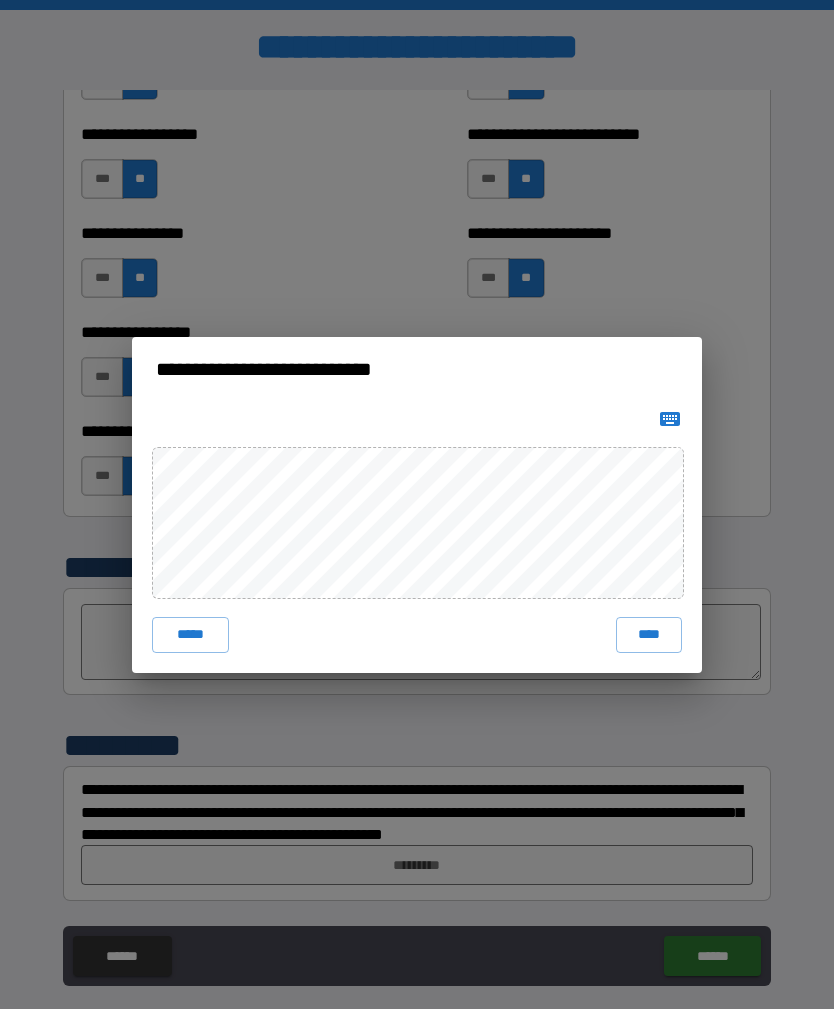 click on "****" at bounding box center (649, 635) 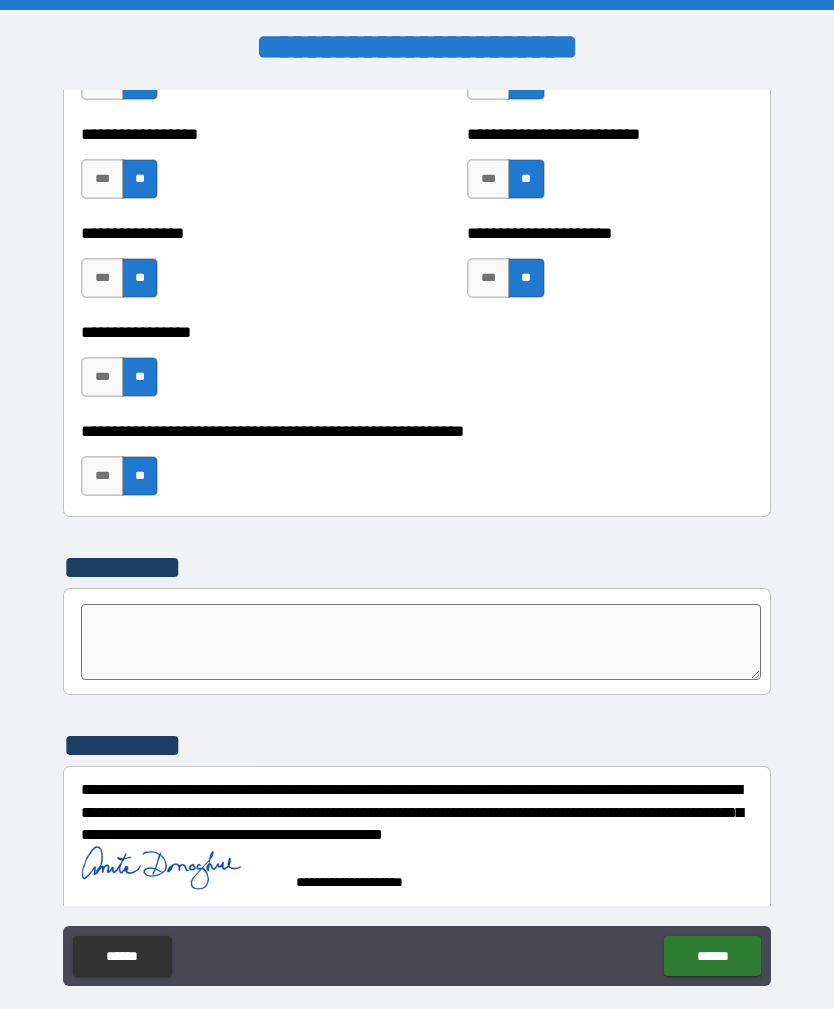scroll, scrollTop: 3148, scrollLeft: 0, axis: vertical 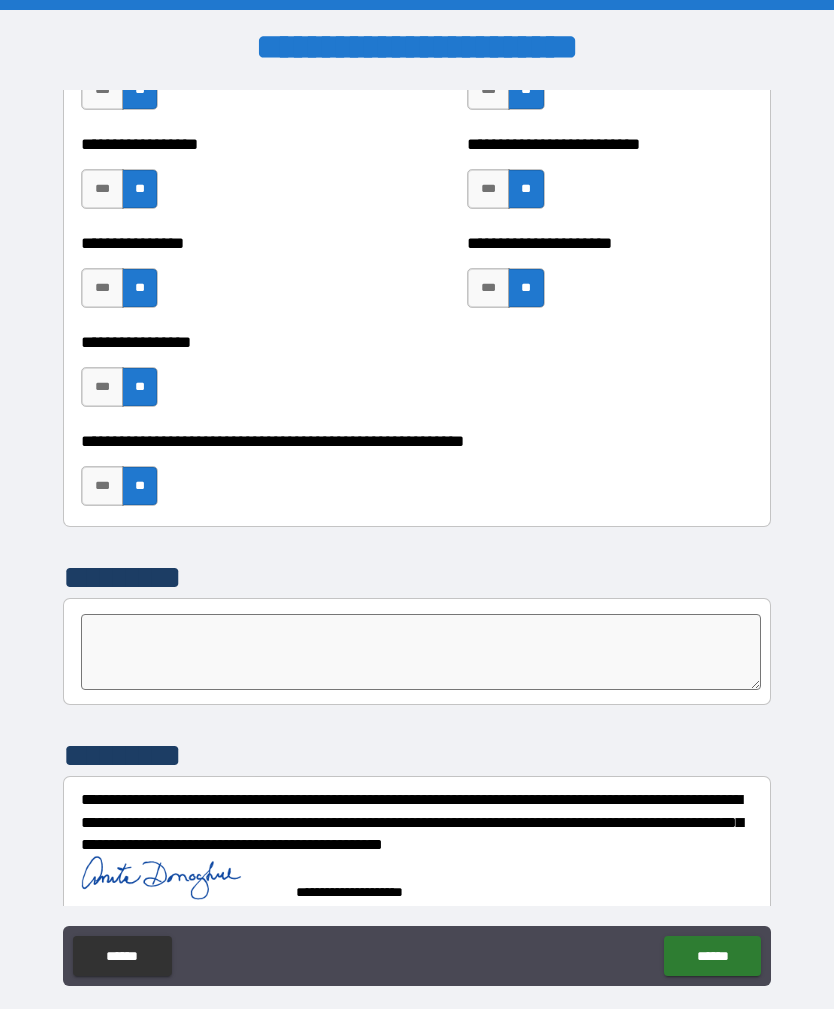 click on "******" at bounding box center [712, 956] 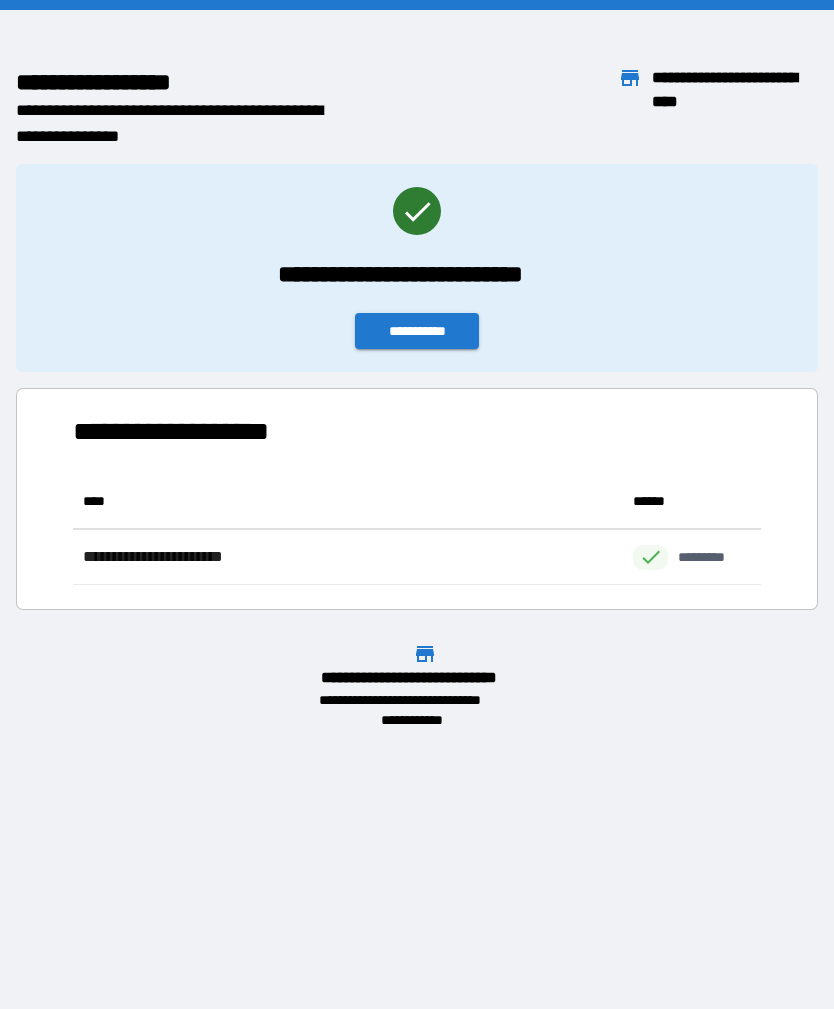 scroll, scrollTop: 1, scrollLeft: 1, axis: both 